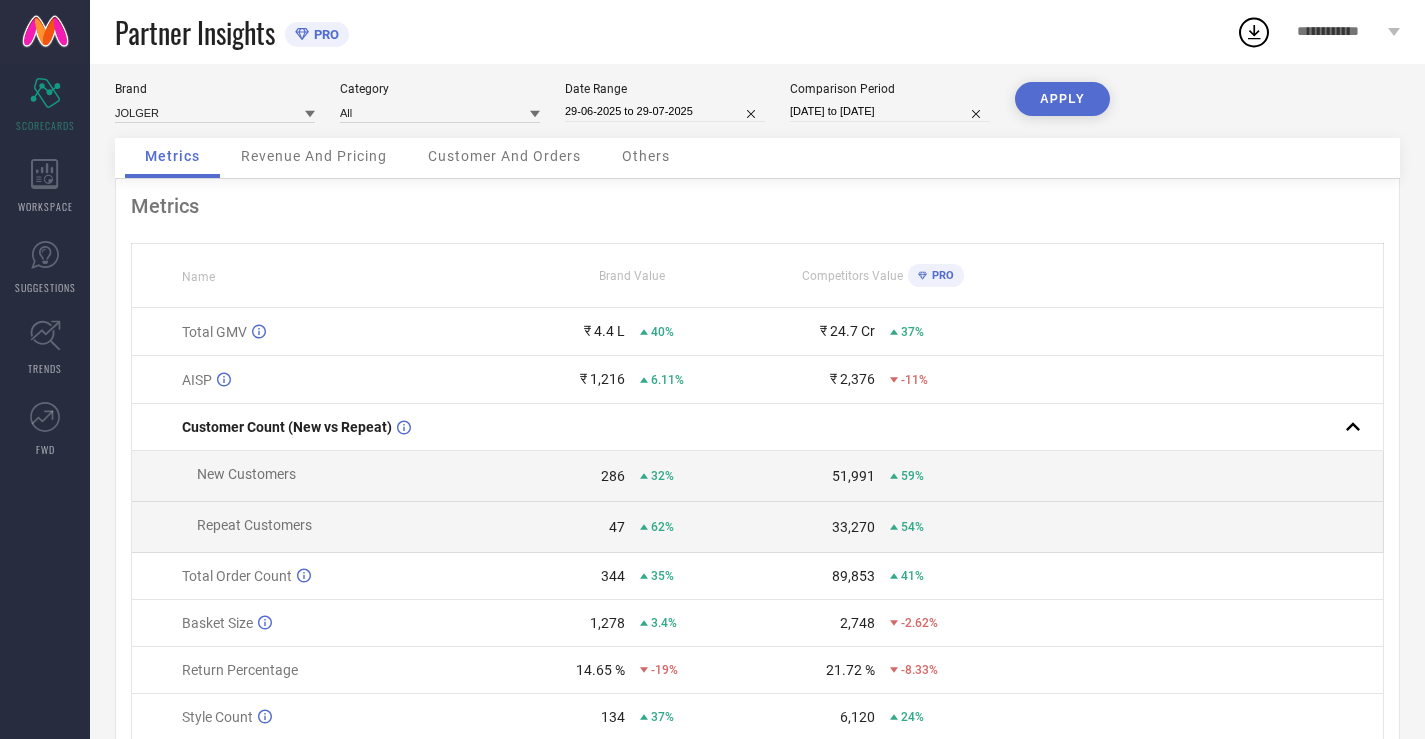 scroll, scrollTop: 0, scrollLeft: 0, axis: both 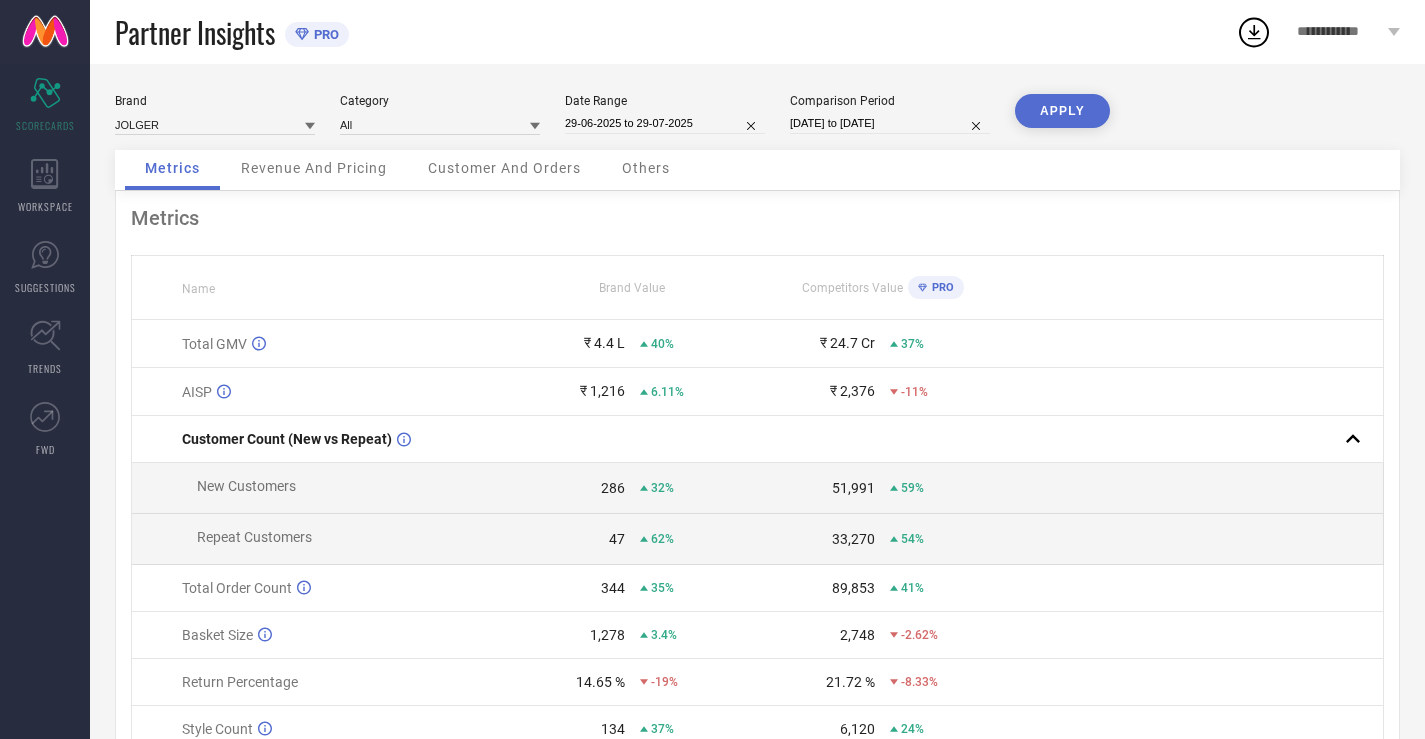 click on "Revenue And Pricing" at bounding box center (314, 170) 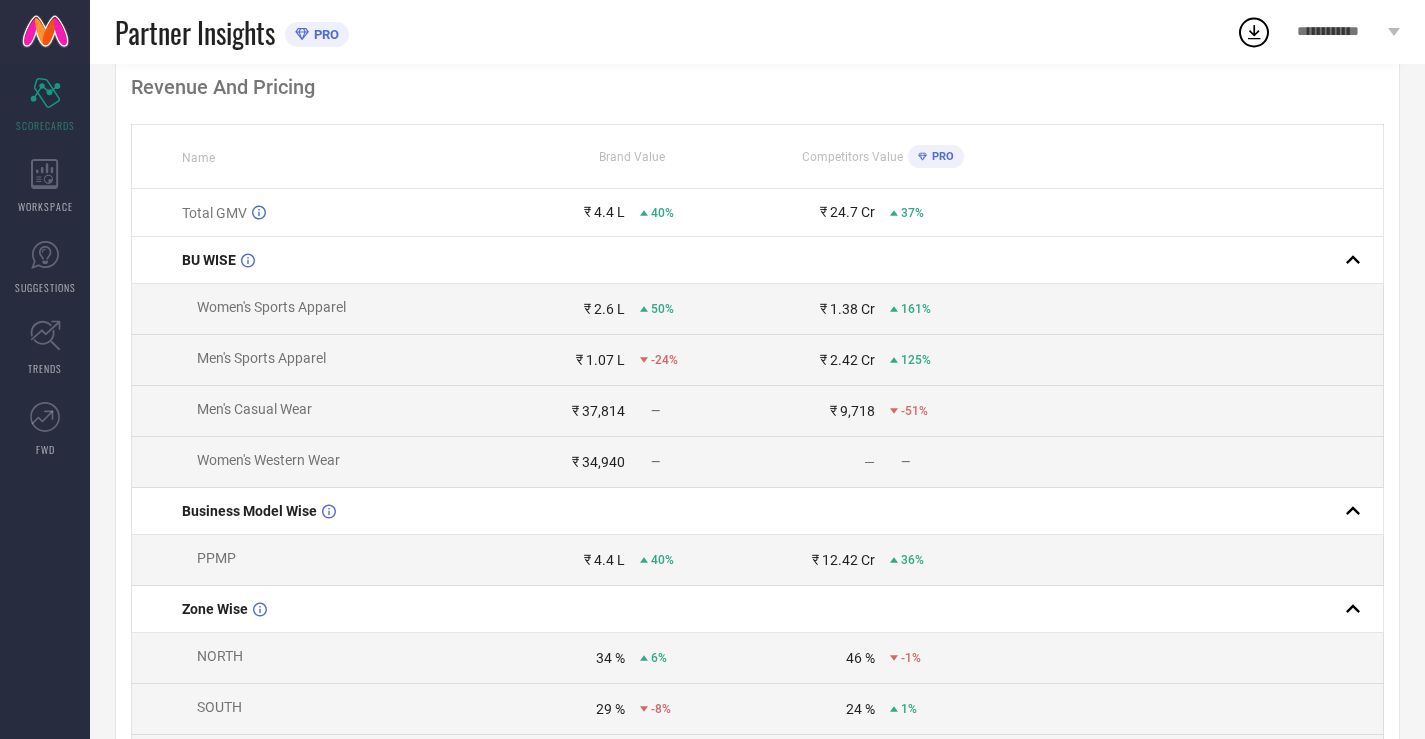 scroll, scrollTop: 0, scrollLeft: 0, axis: both 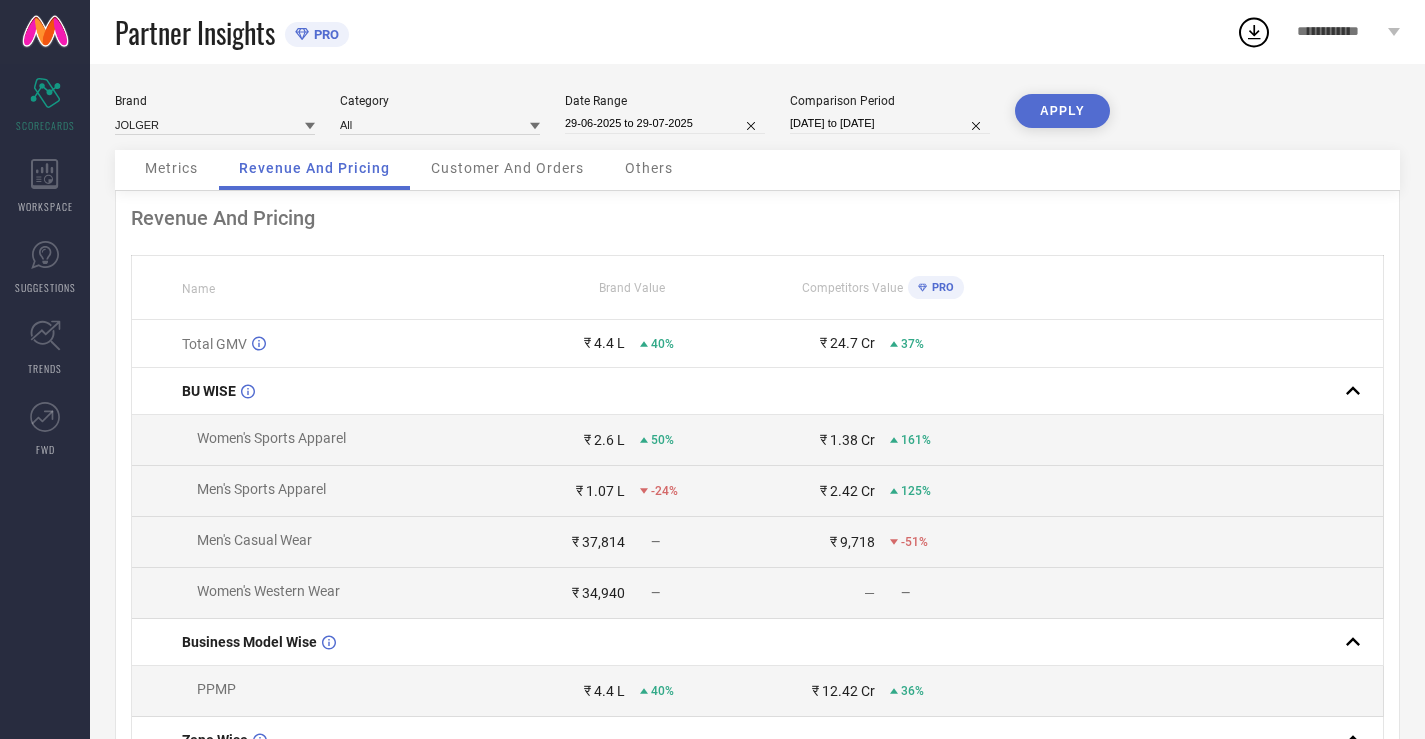 click on "Customer And Orders" at bounding box center [507, 170] 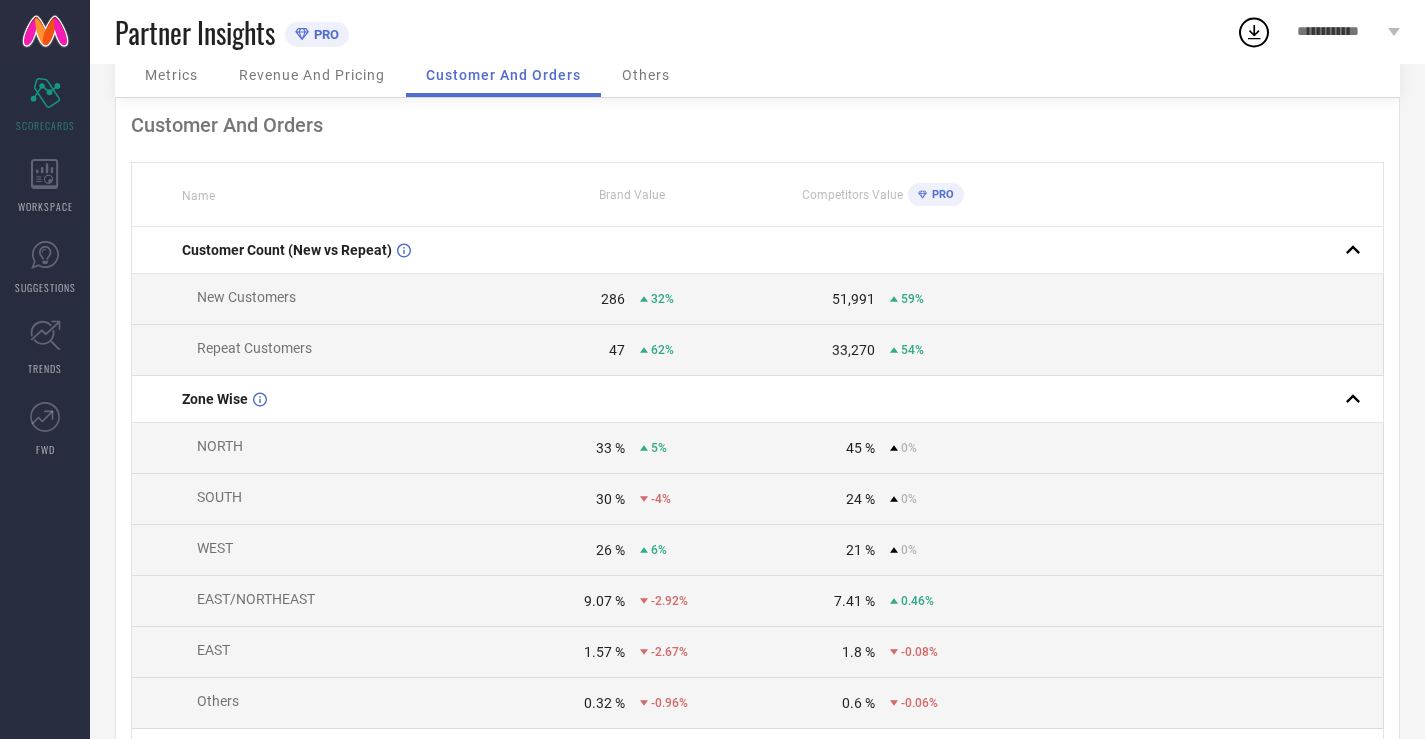 scroll, scrollTop: 0, scrollLeft: 0, axis: both 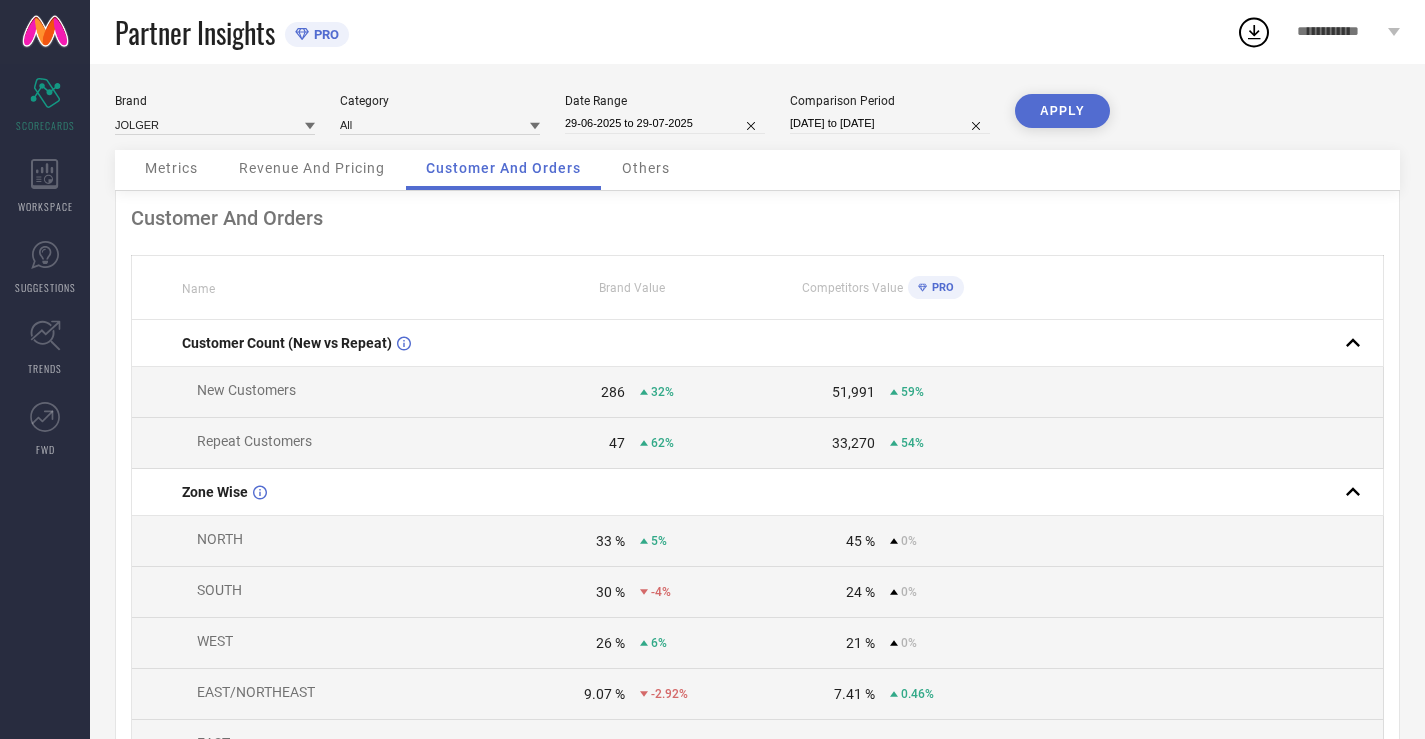 click on "Others" at bounding box center [646, 170] 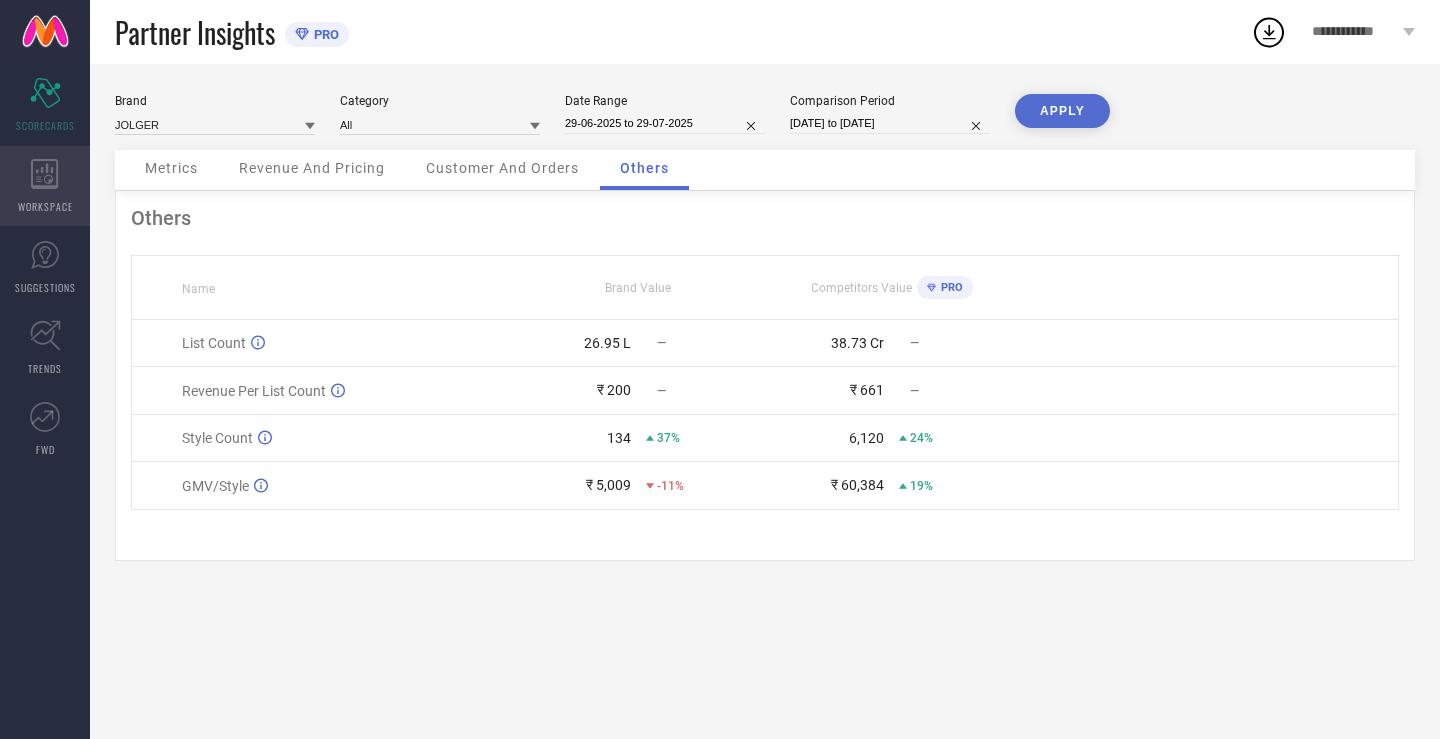 click 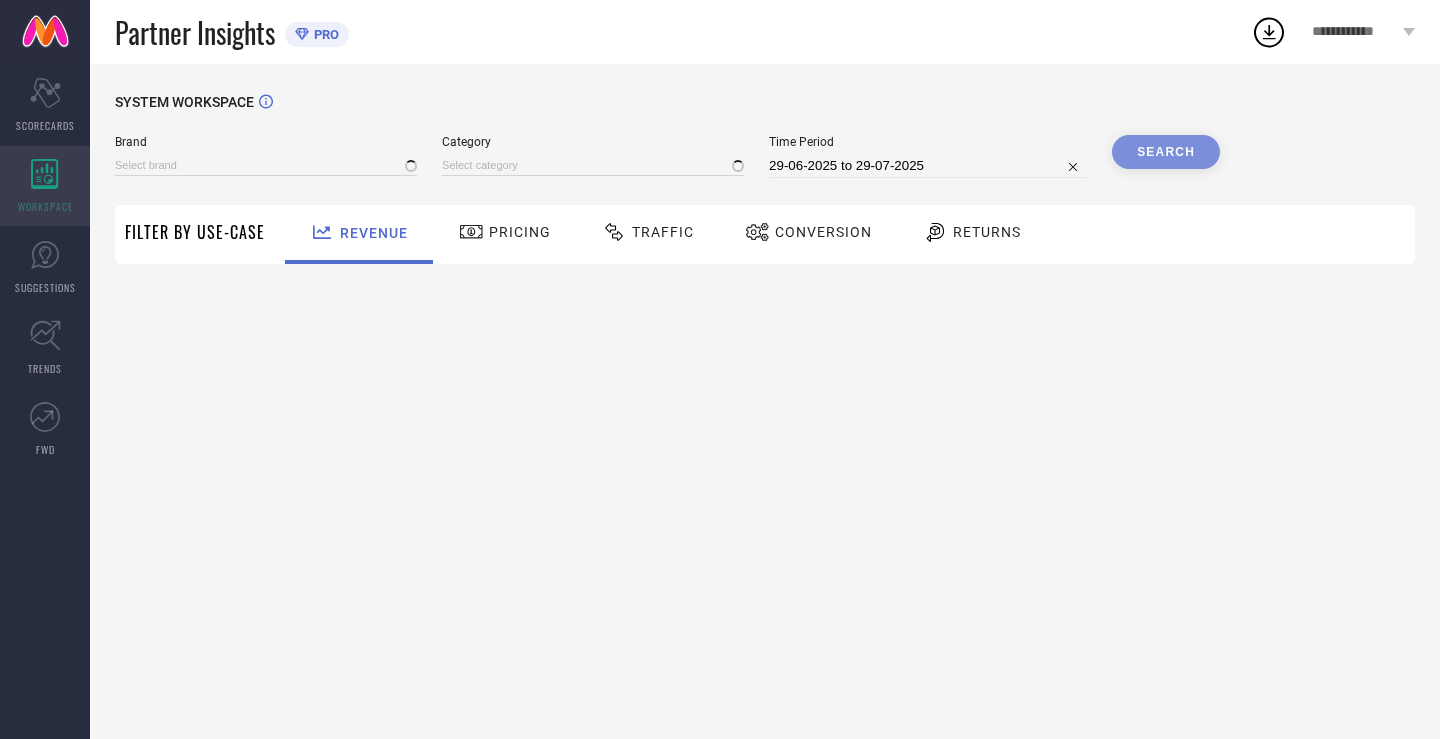 type on "JOLGER" 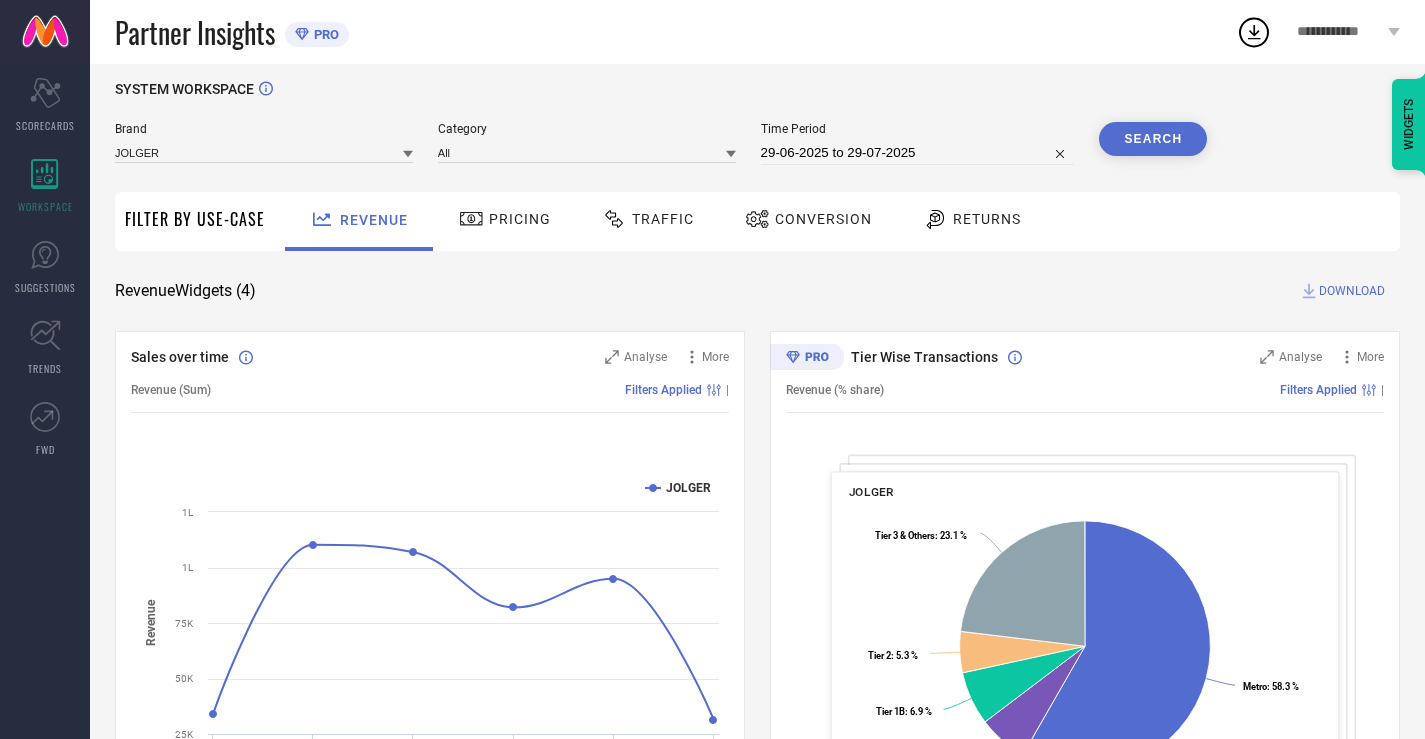 scroll, scrollTop: 0, scrollLeft: 0, axis: both 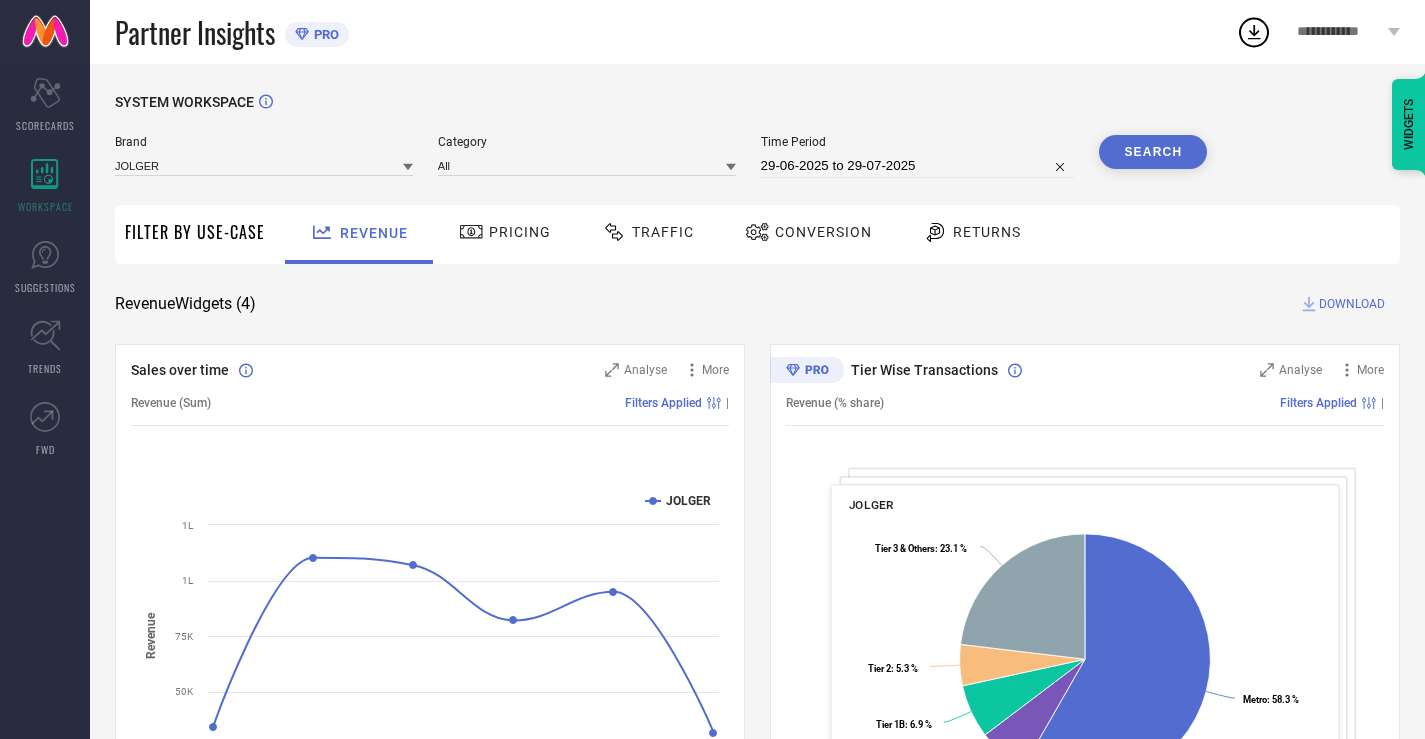 click on "29-06-2025 to 29-07-2025" at bounding box center [918, 166] 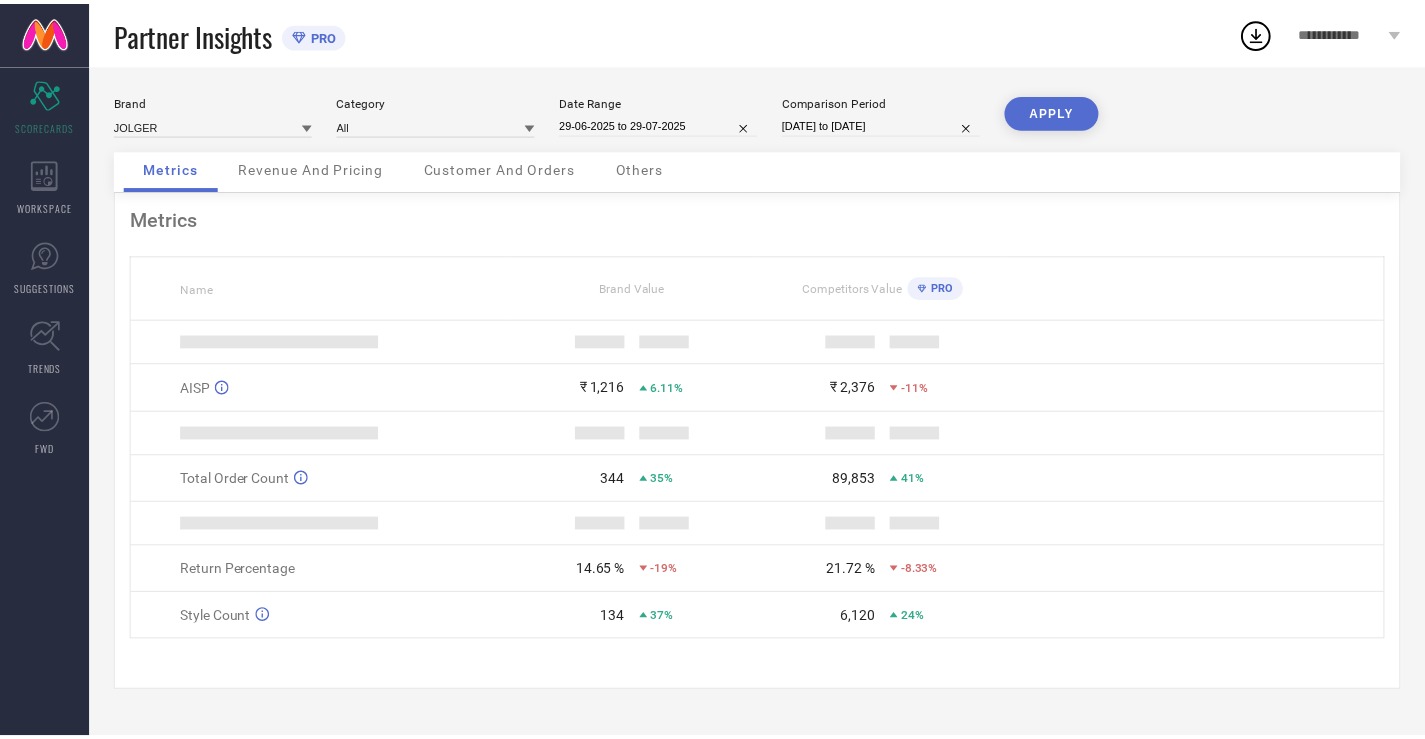 scroll, scrollTop: 0, scrollLeft: 0, axis: both 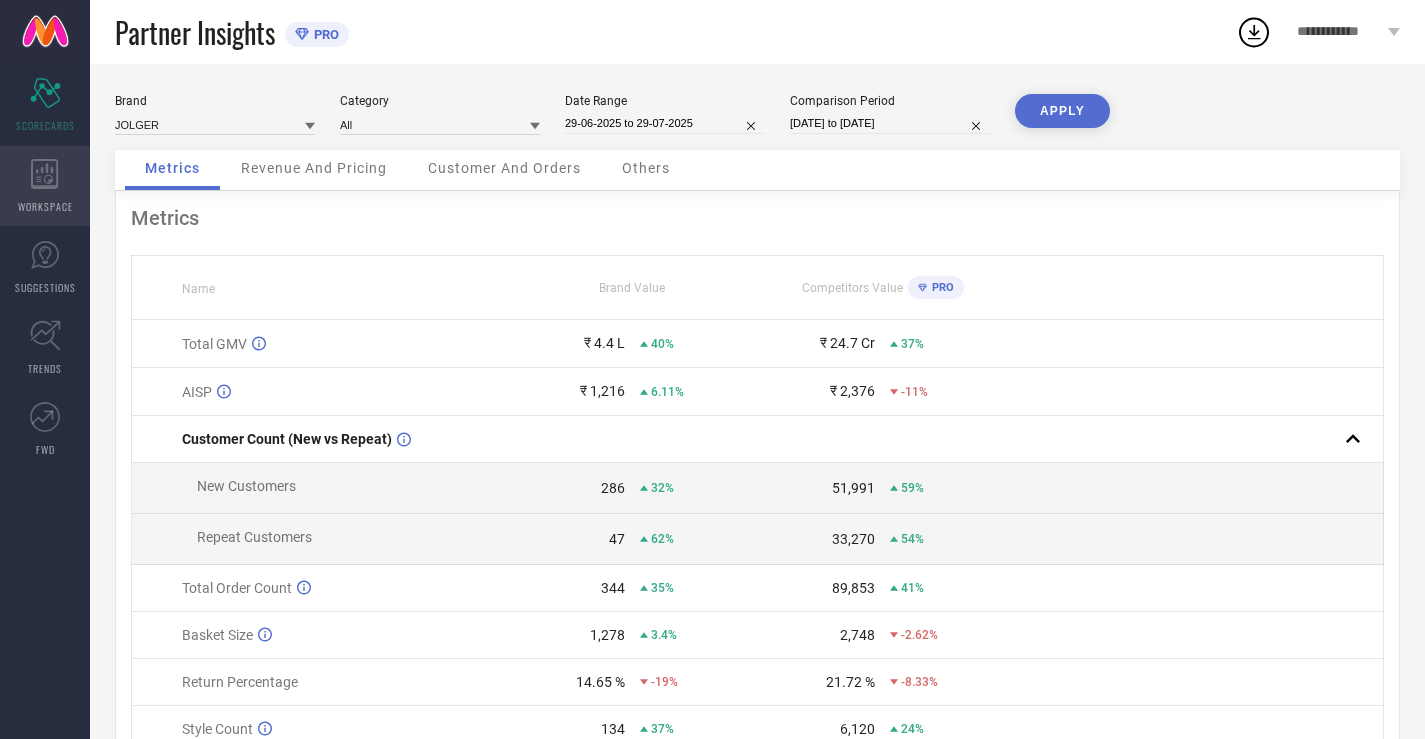 click on "WORKSPACE" at bounding box center [45, 206] 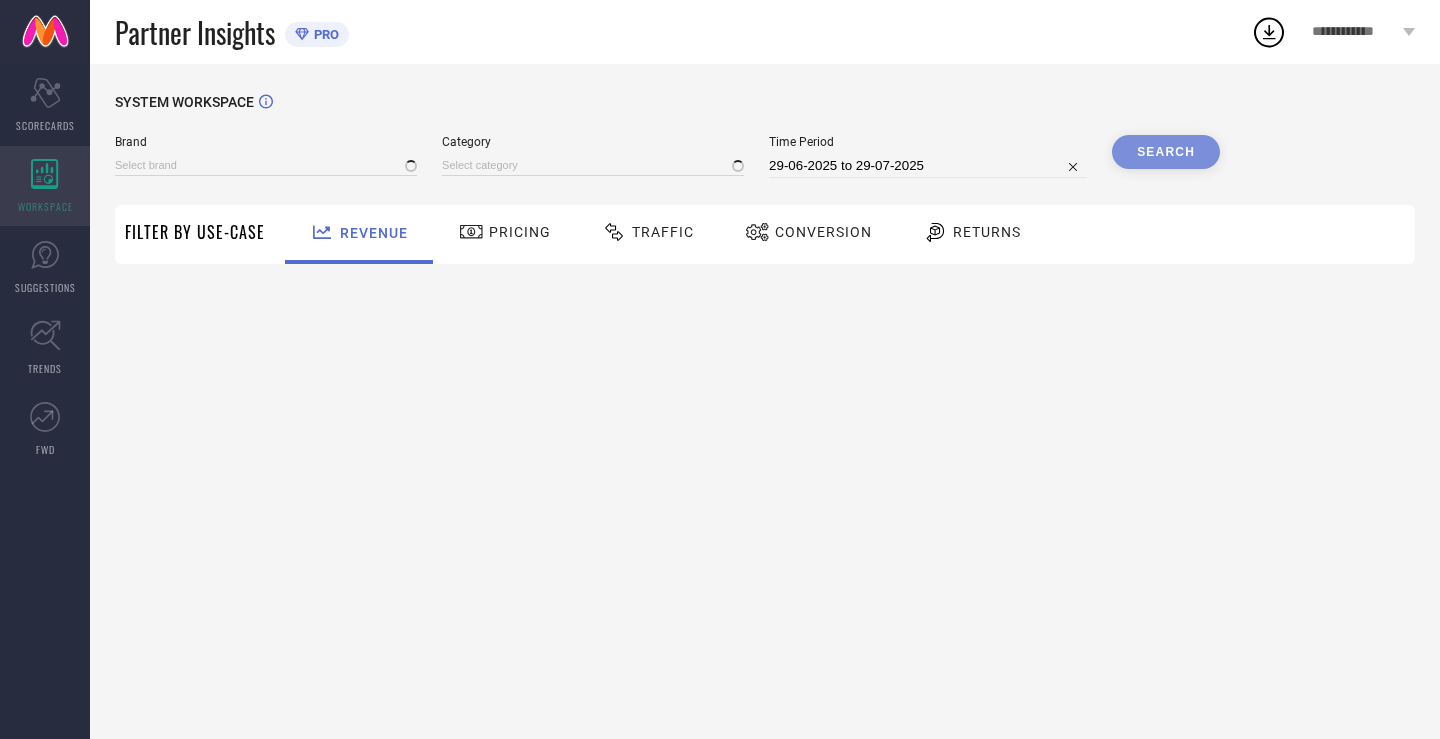 type on "JOLGER" 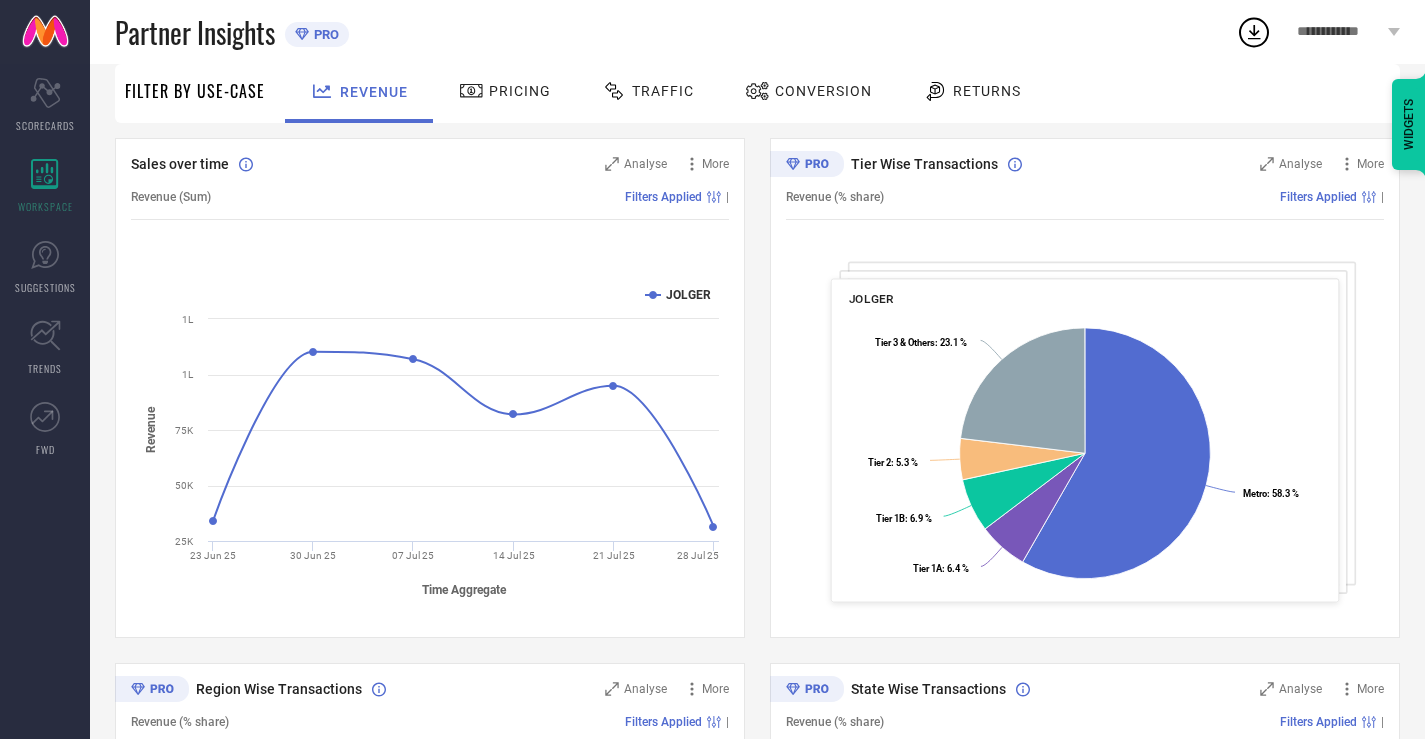 scroll, scrollTop: 0, scrollLeft: 0, axis: both 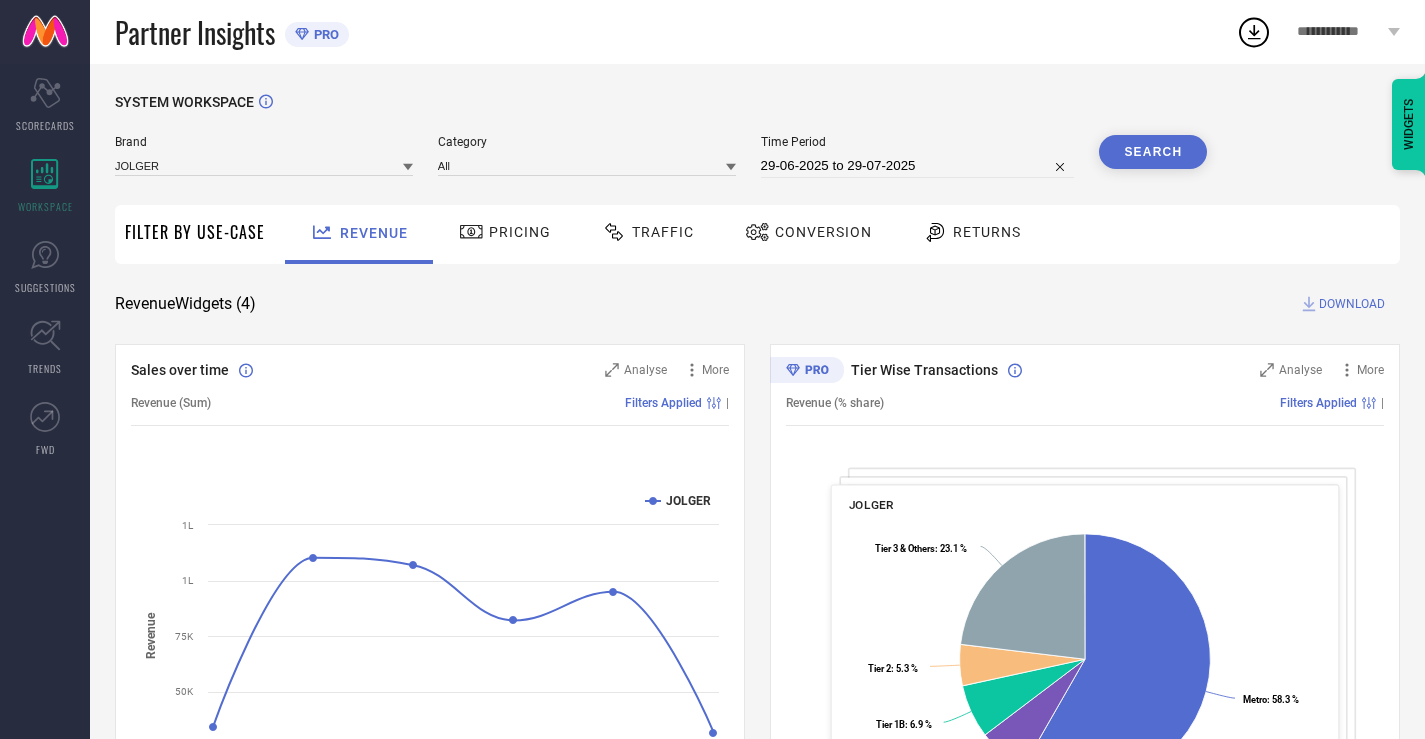 click on "Traffic" at bounding box center (663, 232) 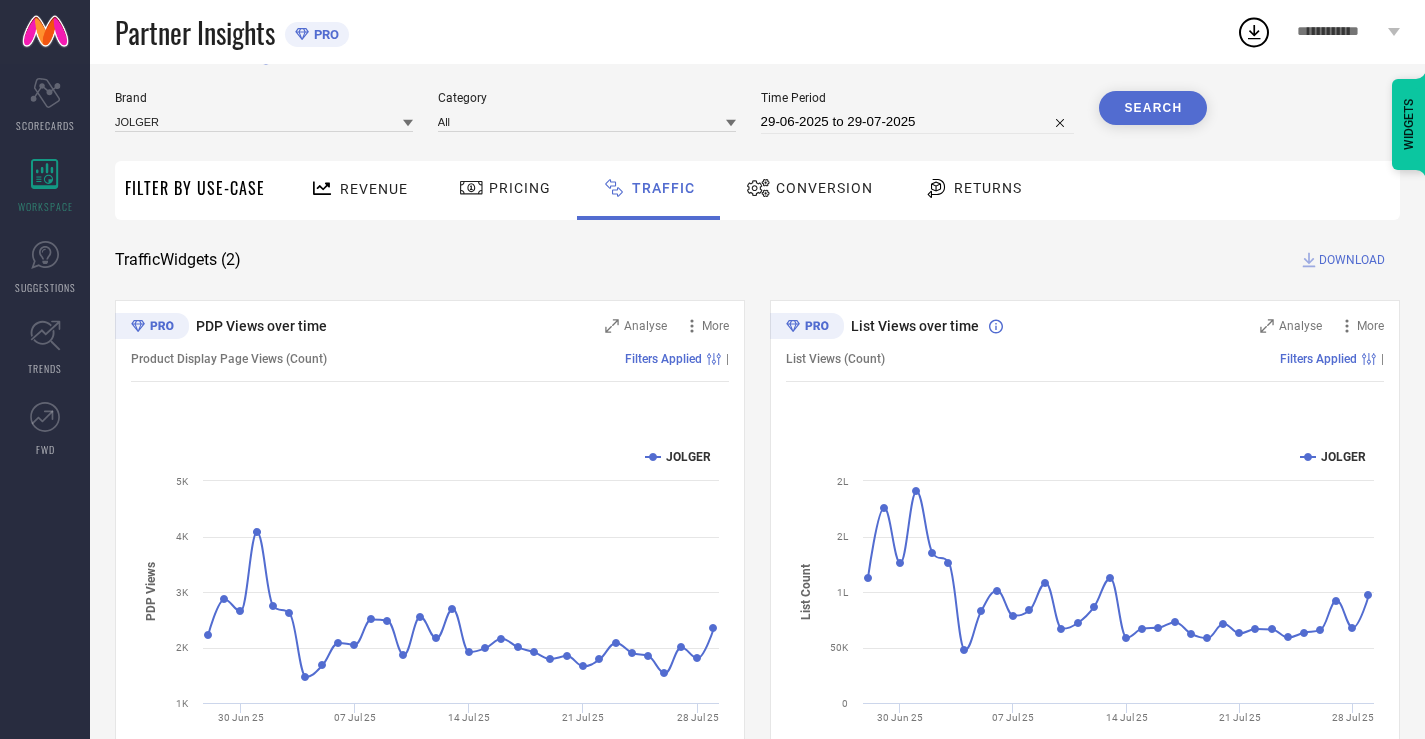 scroll, scrollTop: 0, scrollLeft: 0, axis: both 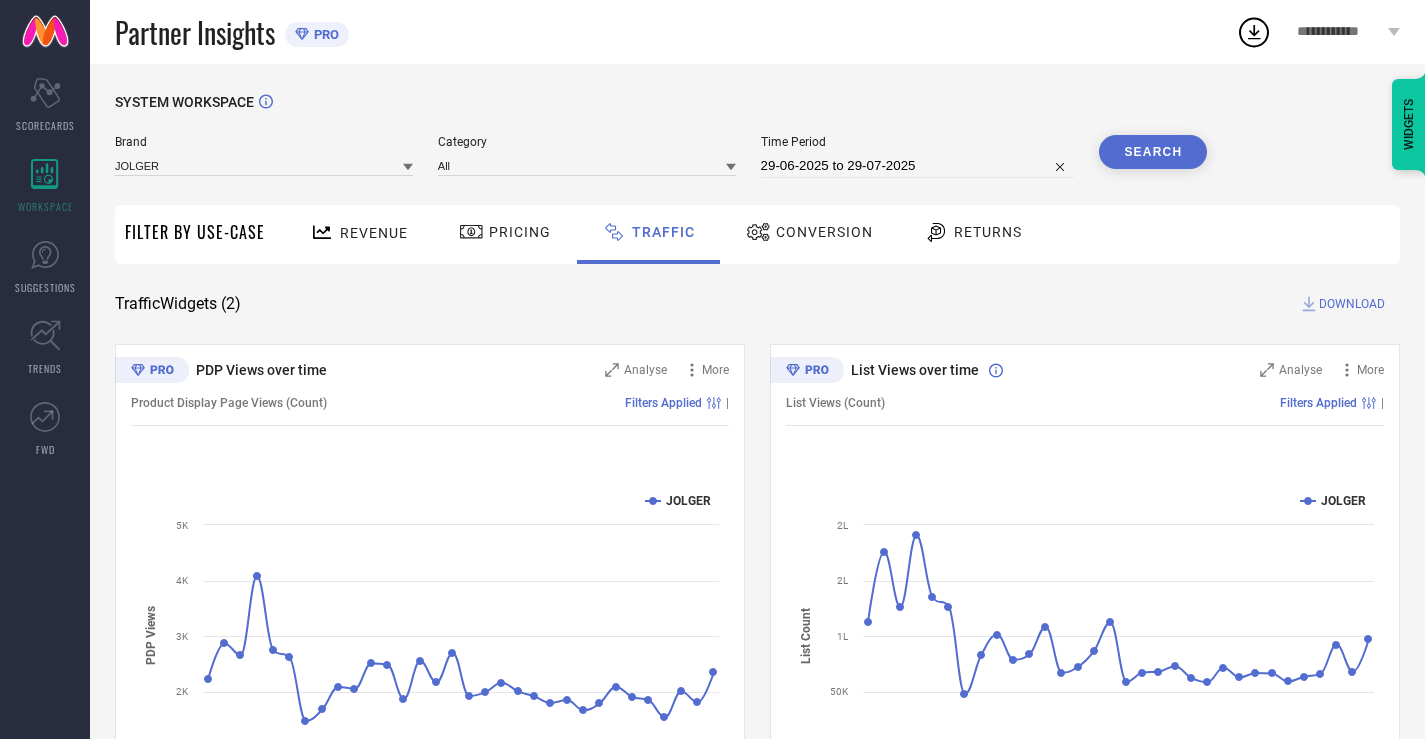 click on "Revenue" at bounding box center [374, 233] 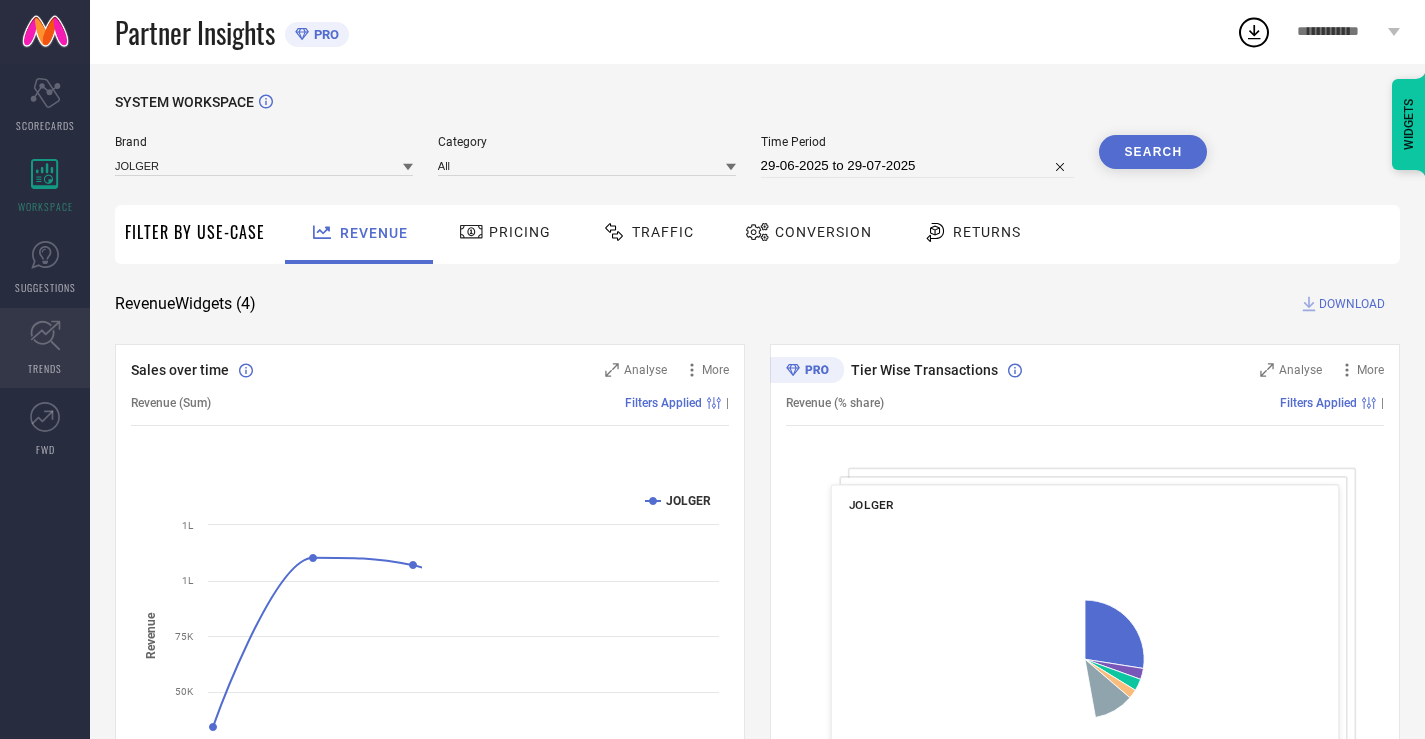 click 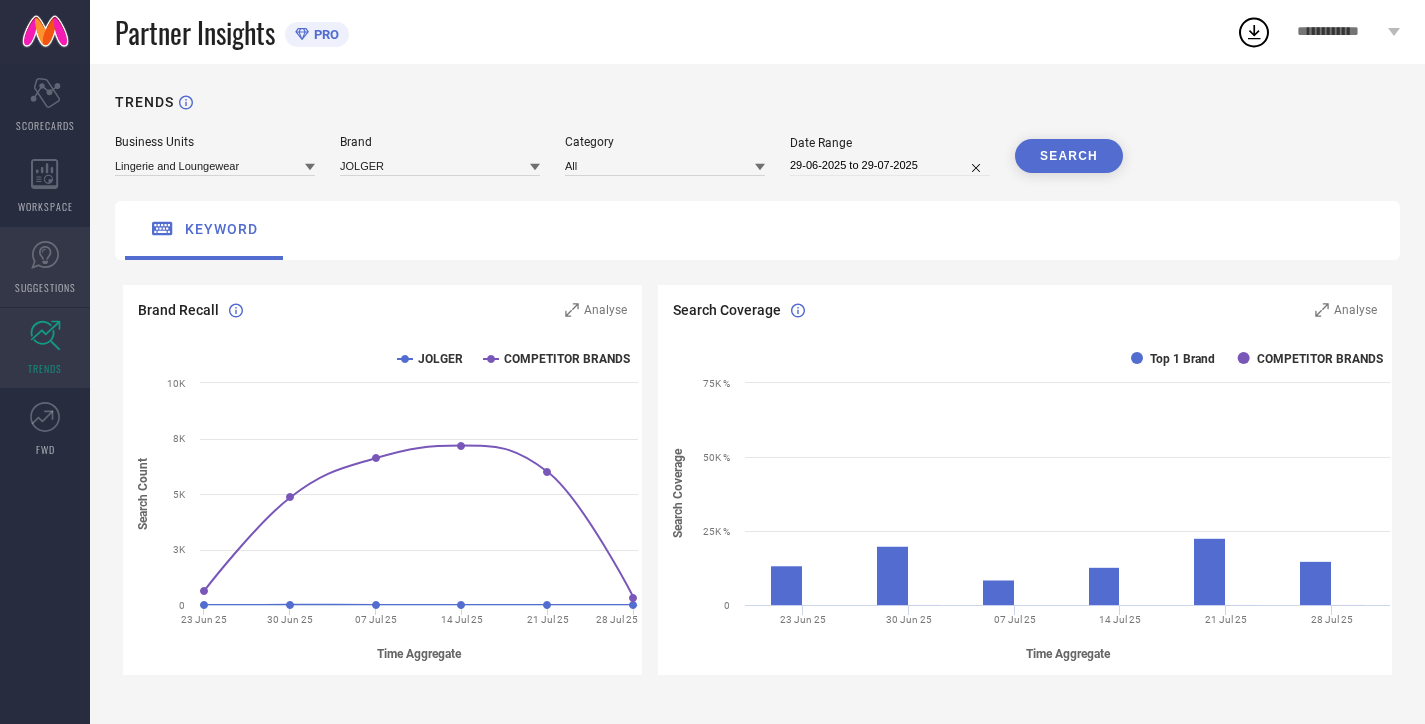 click 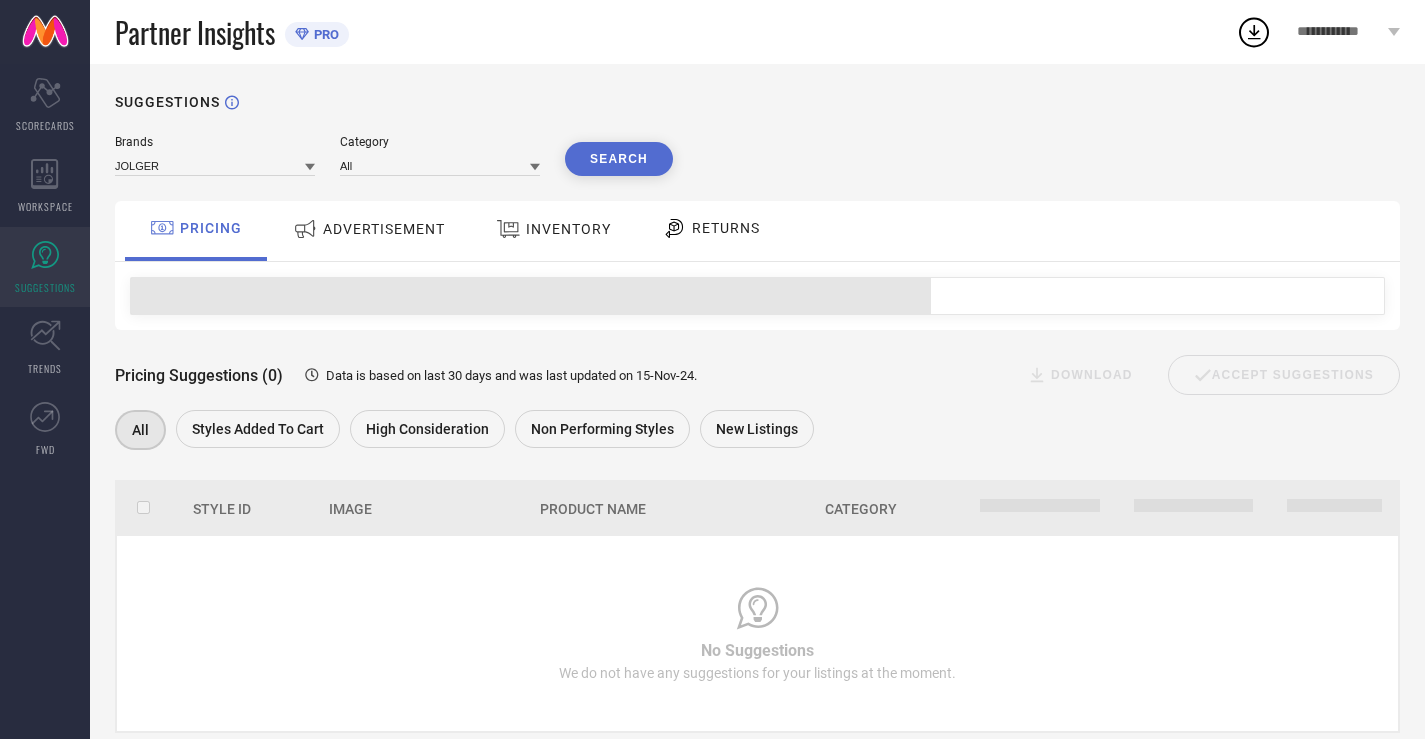 scroll, scrollTop: 47, scrollLeft: 0, axis: vertical 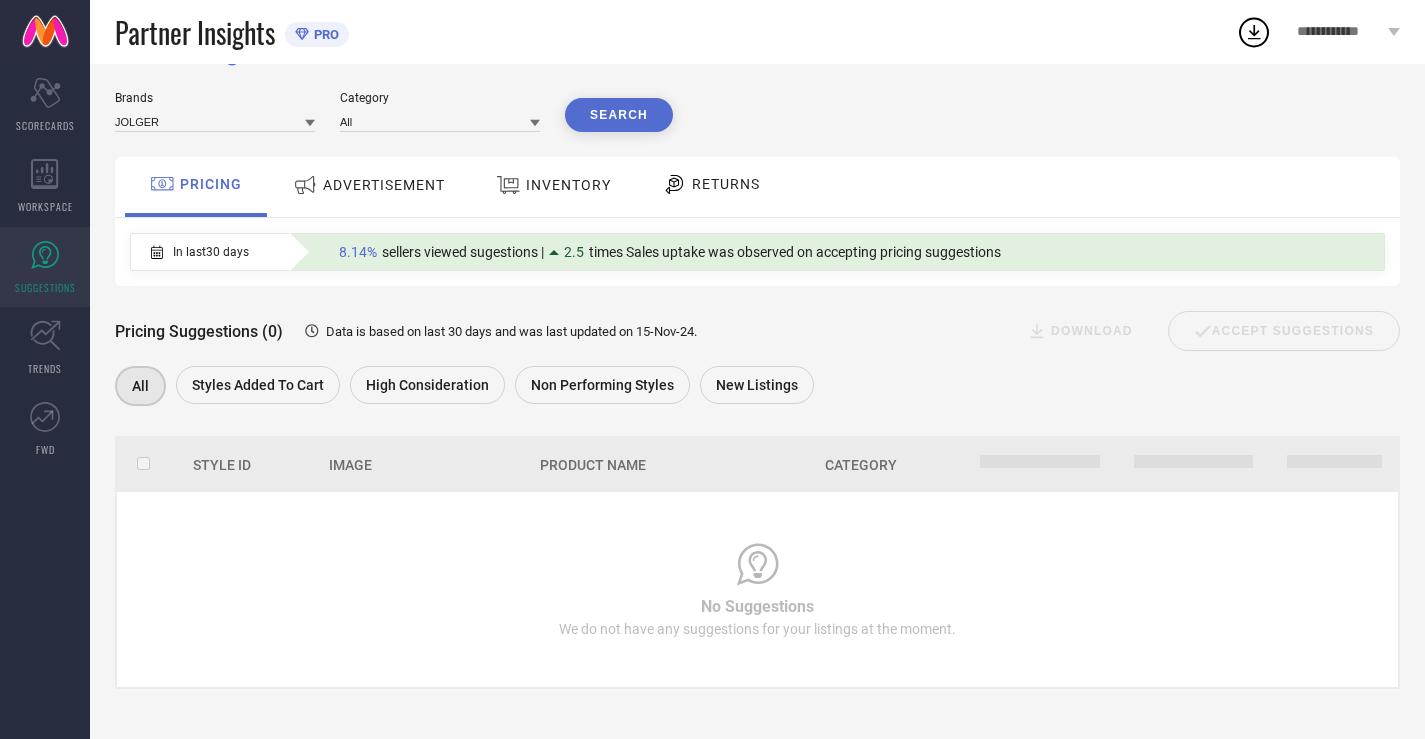 click on "ADVERTISEMENT" at bounding box center [369, 185] 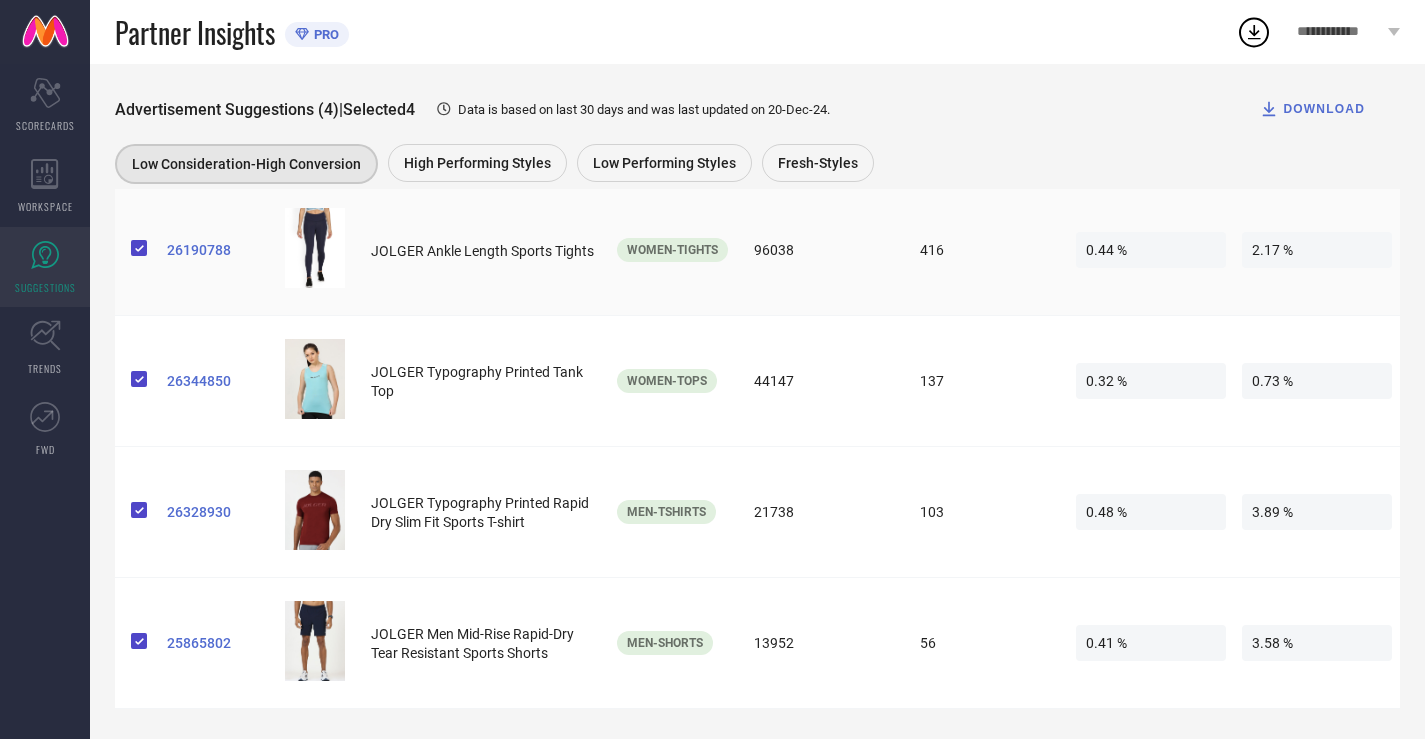 scroll, scrollTop: 355, scrollLeft: 0, axis: vertical 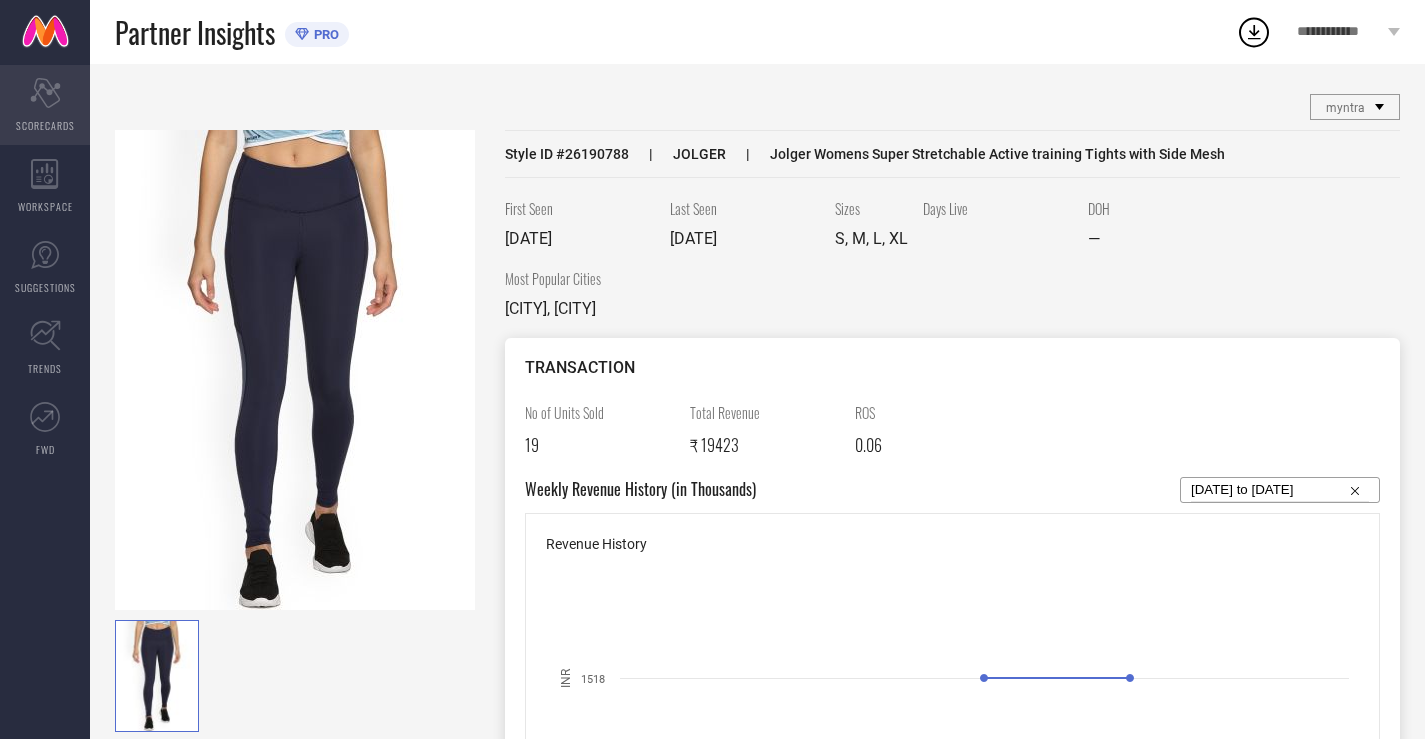 click on "Scorecard SCORECARDS" at bounding box center [45, 105] 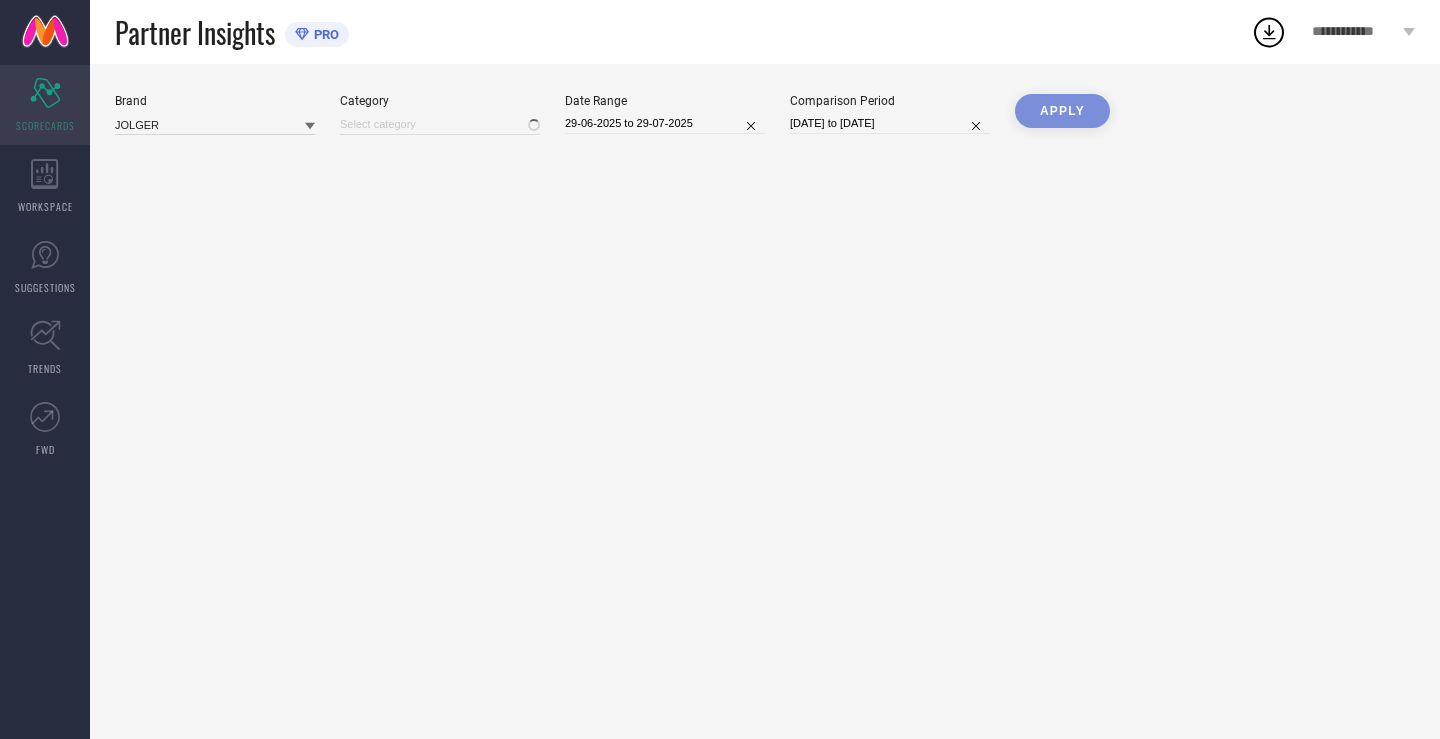 type on "All" 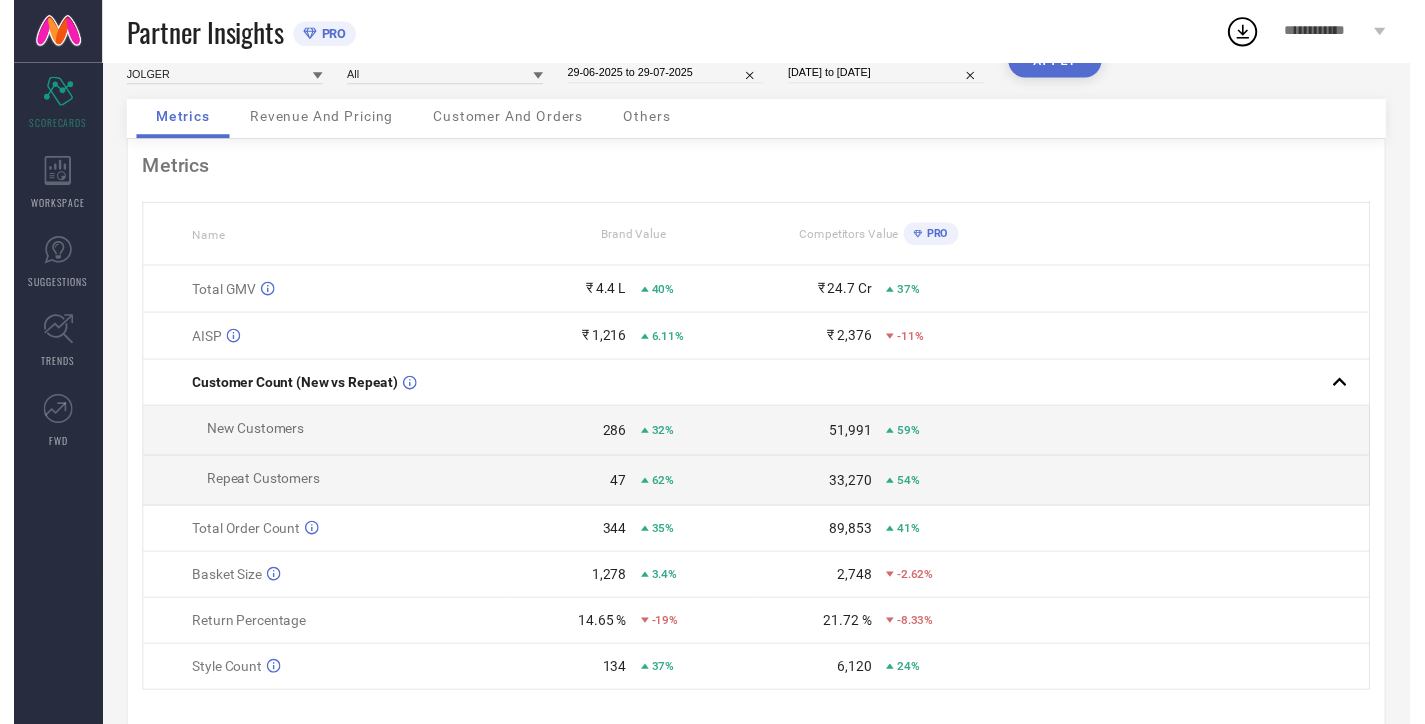 scroll, scrollTop: 0, scrollLeft: 0, axis: both 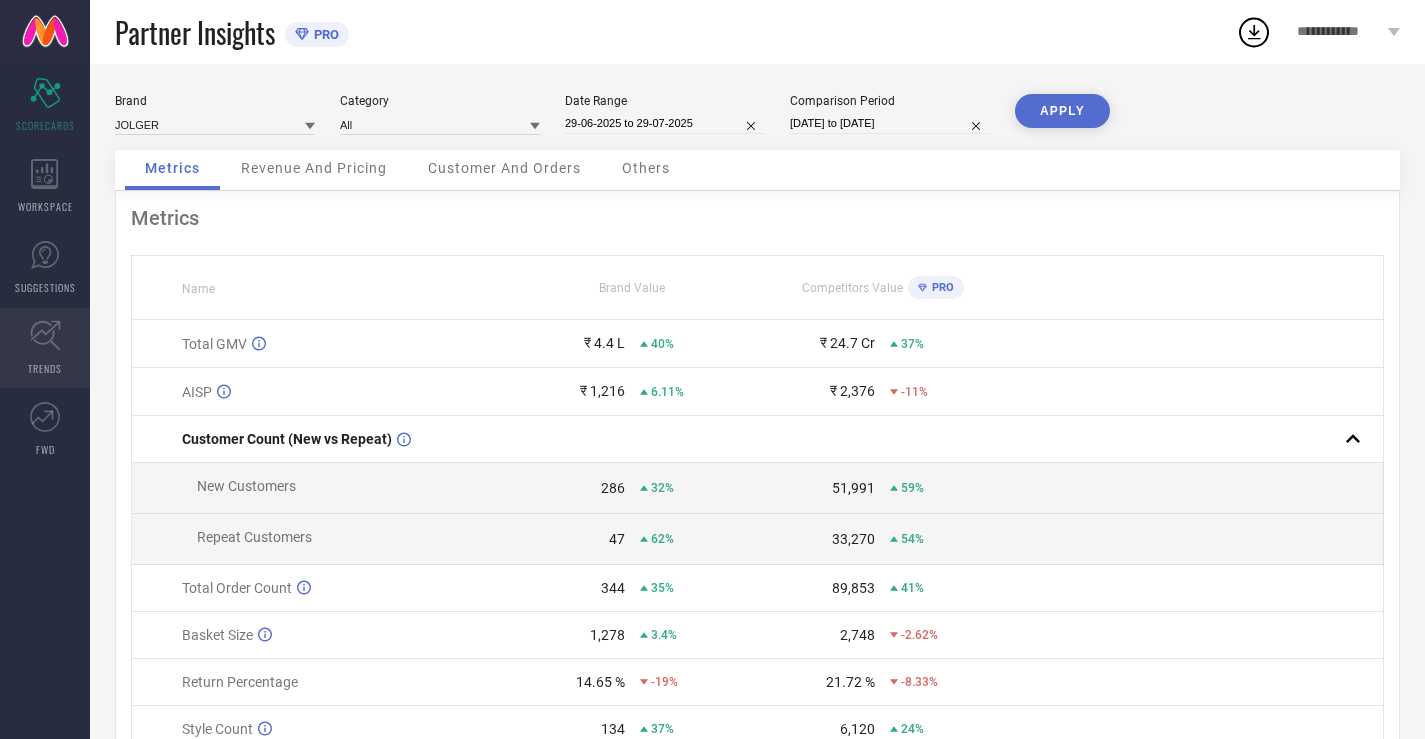 click 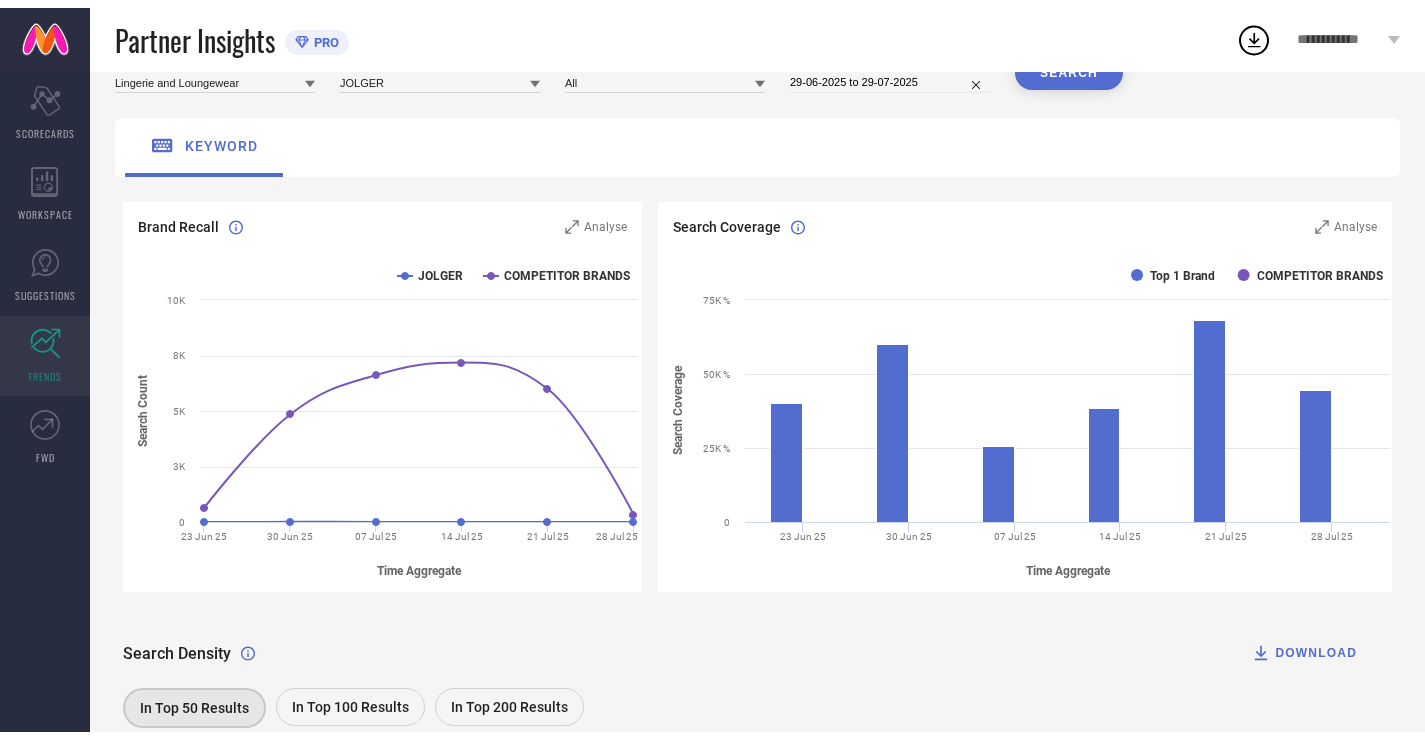 scroll, scrollTop: 0, scrollLeft: 0, axis: both 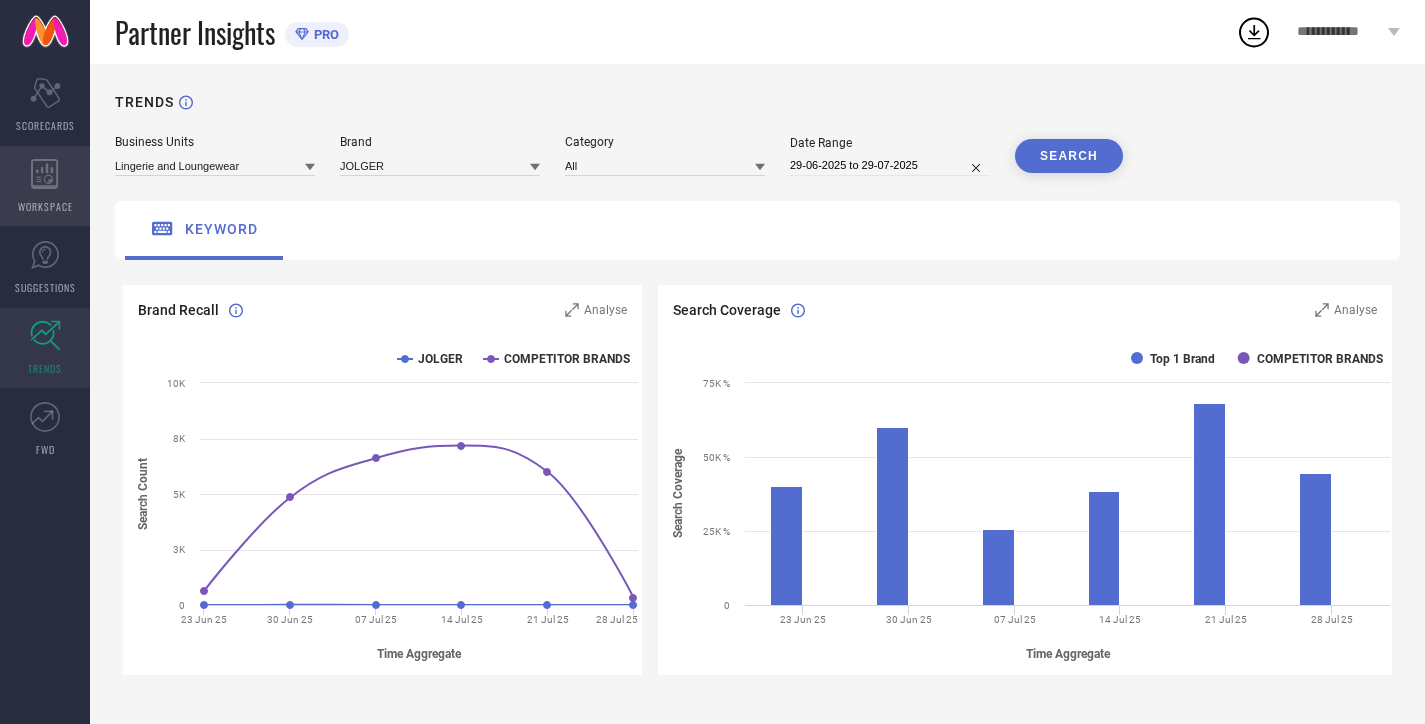 click on "WORKSPACE" at bounding box center [45, 186] 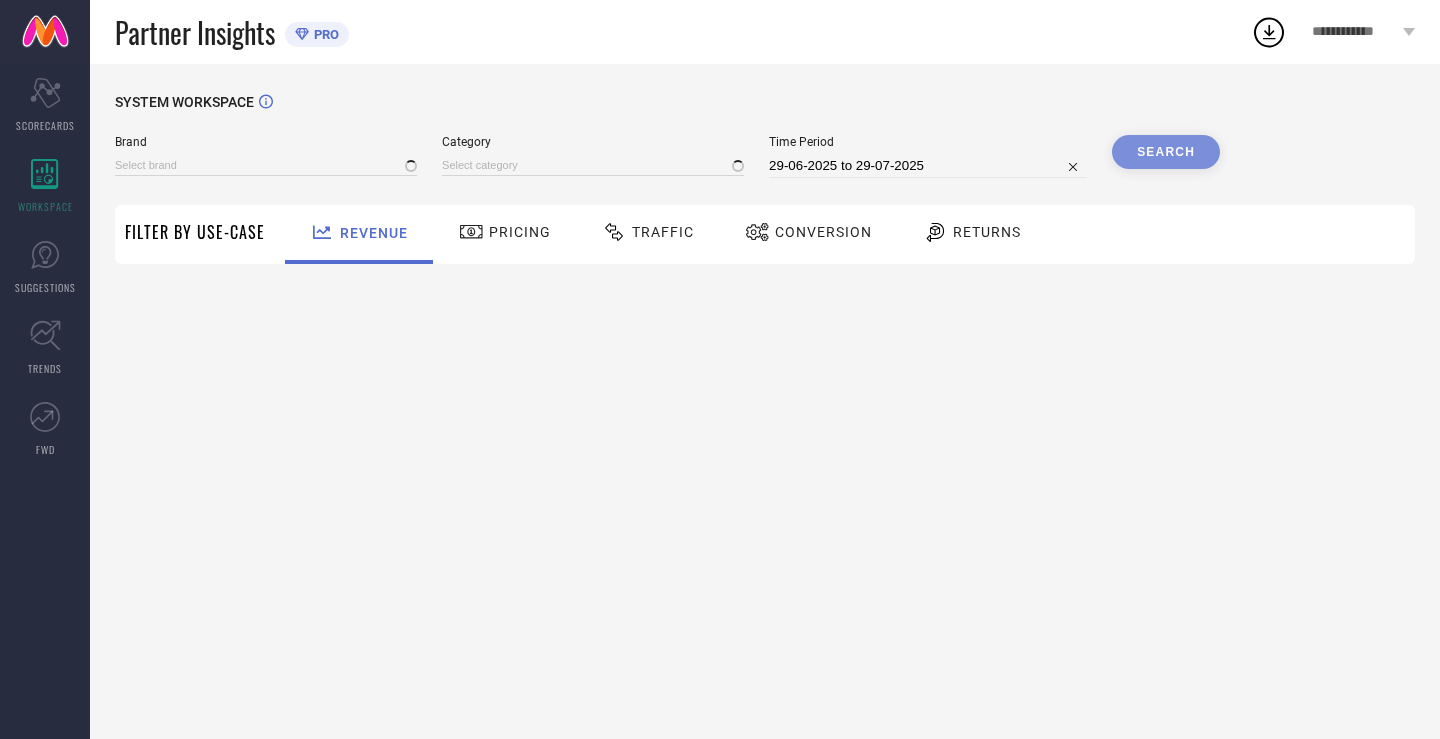 type on "JOLGER" 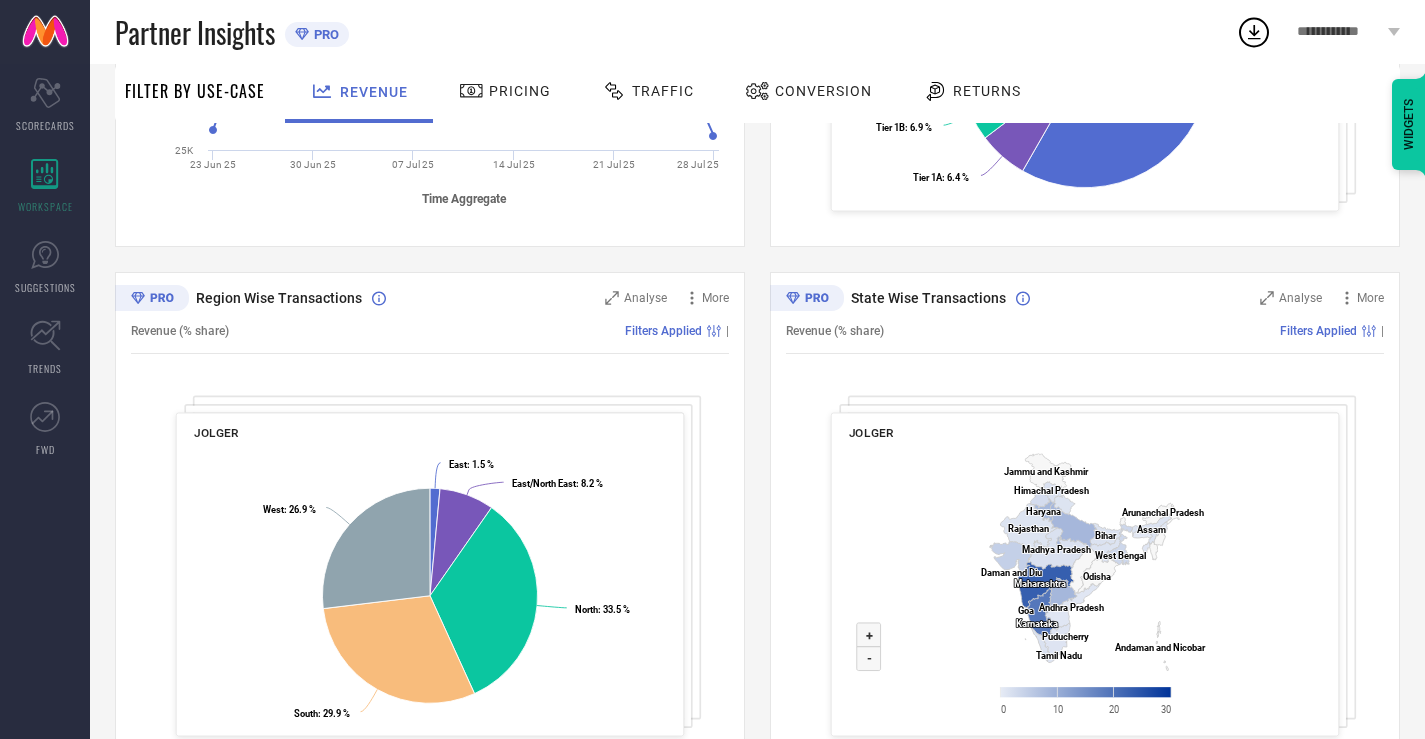 scroll, scrollTop: 661, scrollLeft: 0, axis: vertical 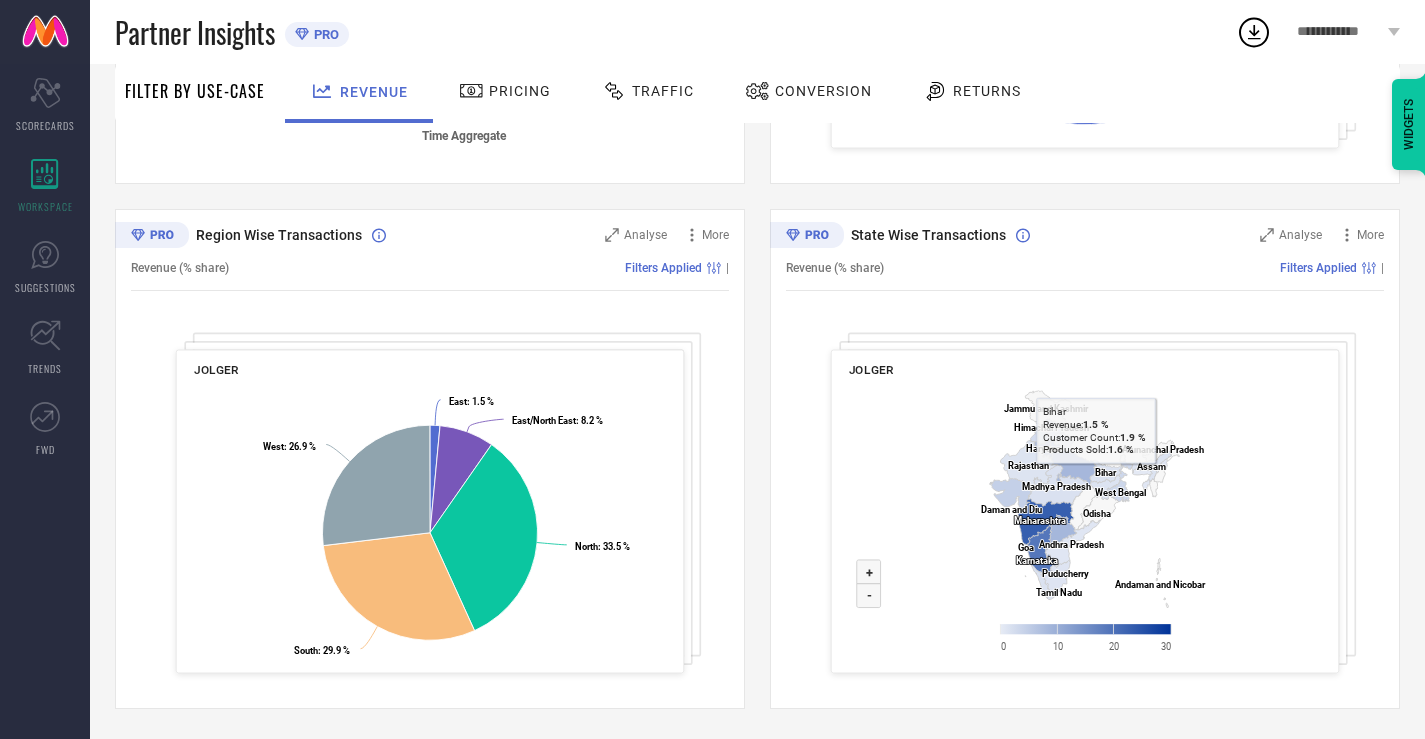 click 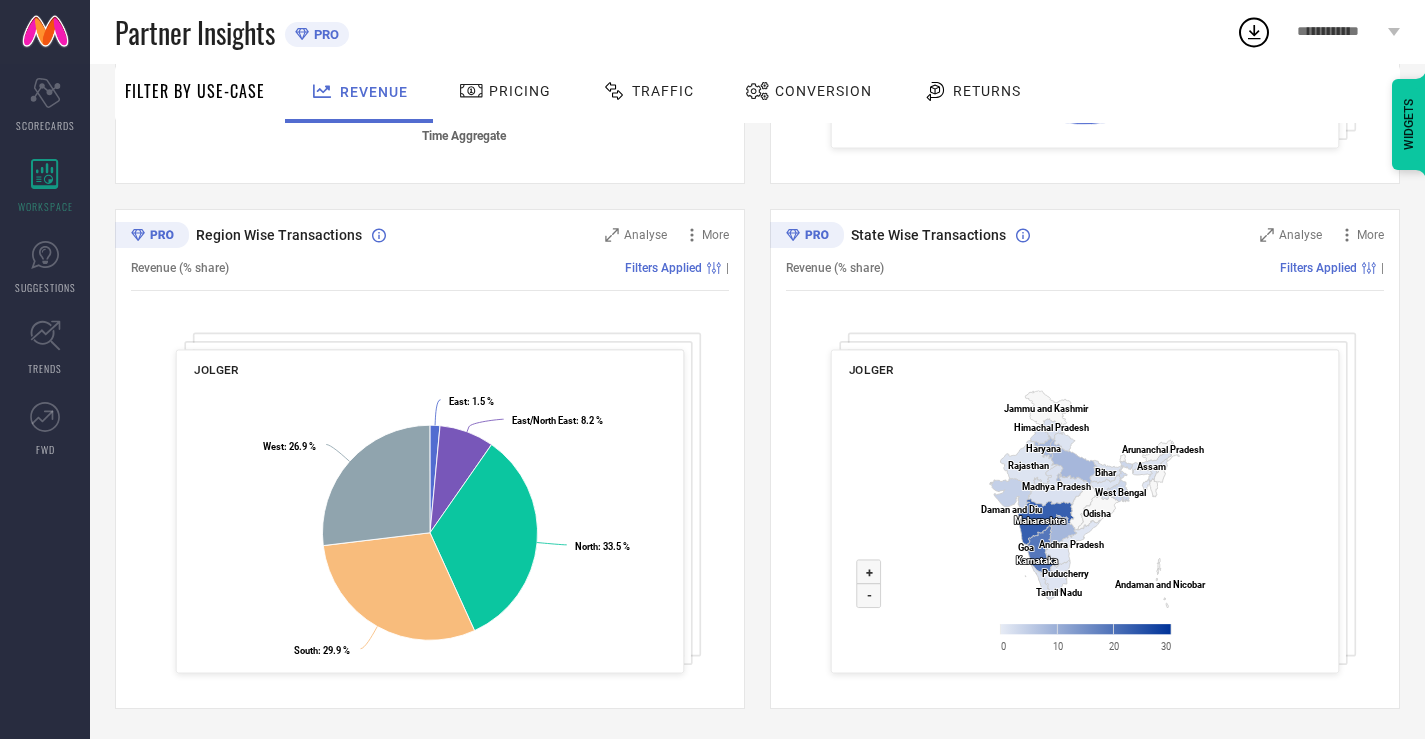 click 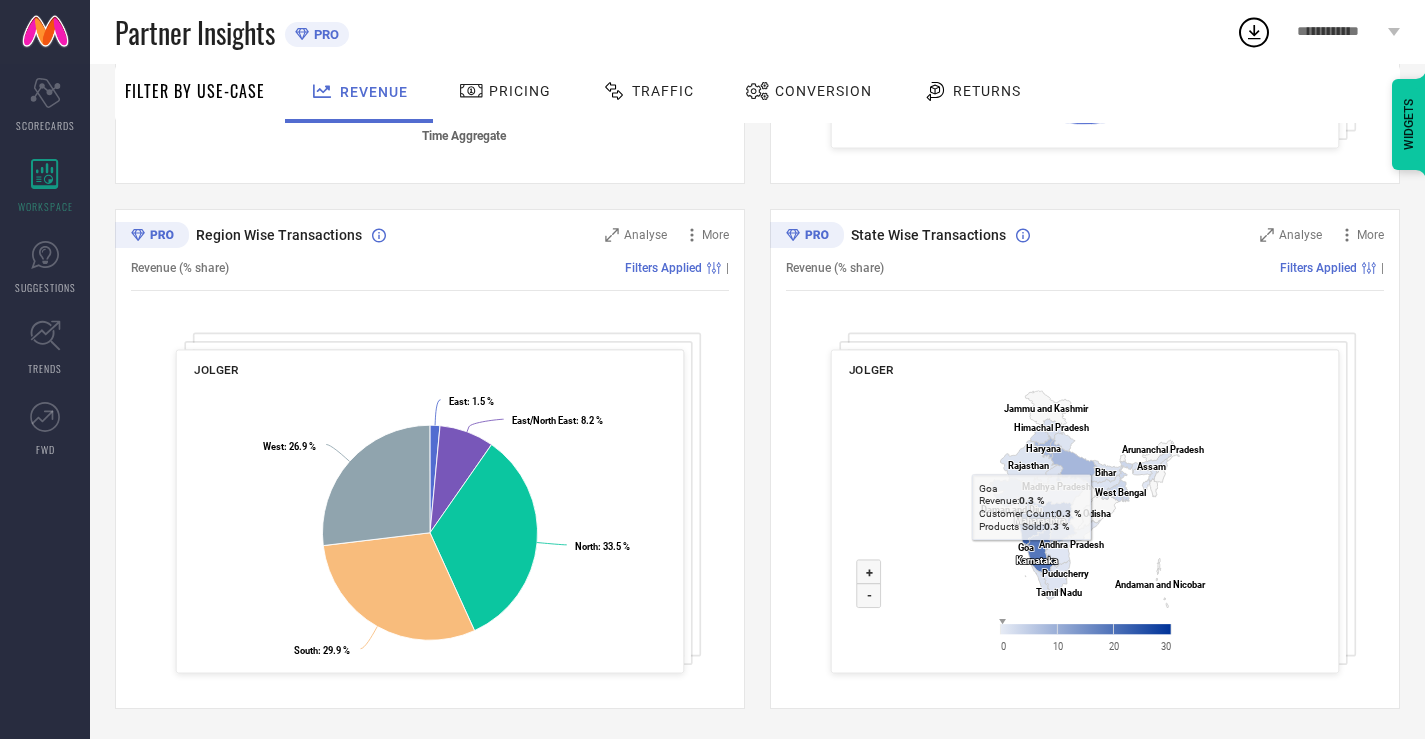 click on "[CITY]" 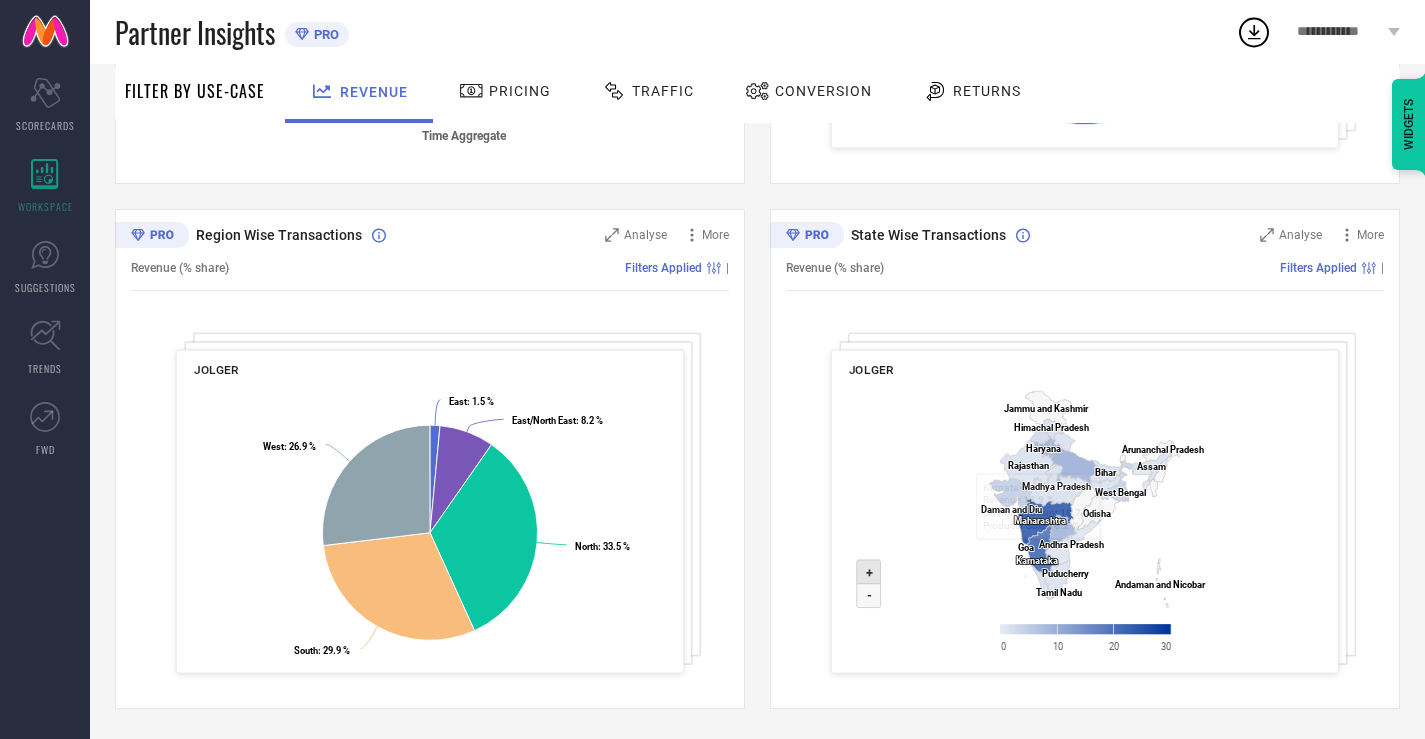 click on "+" 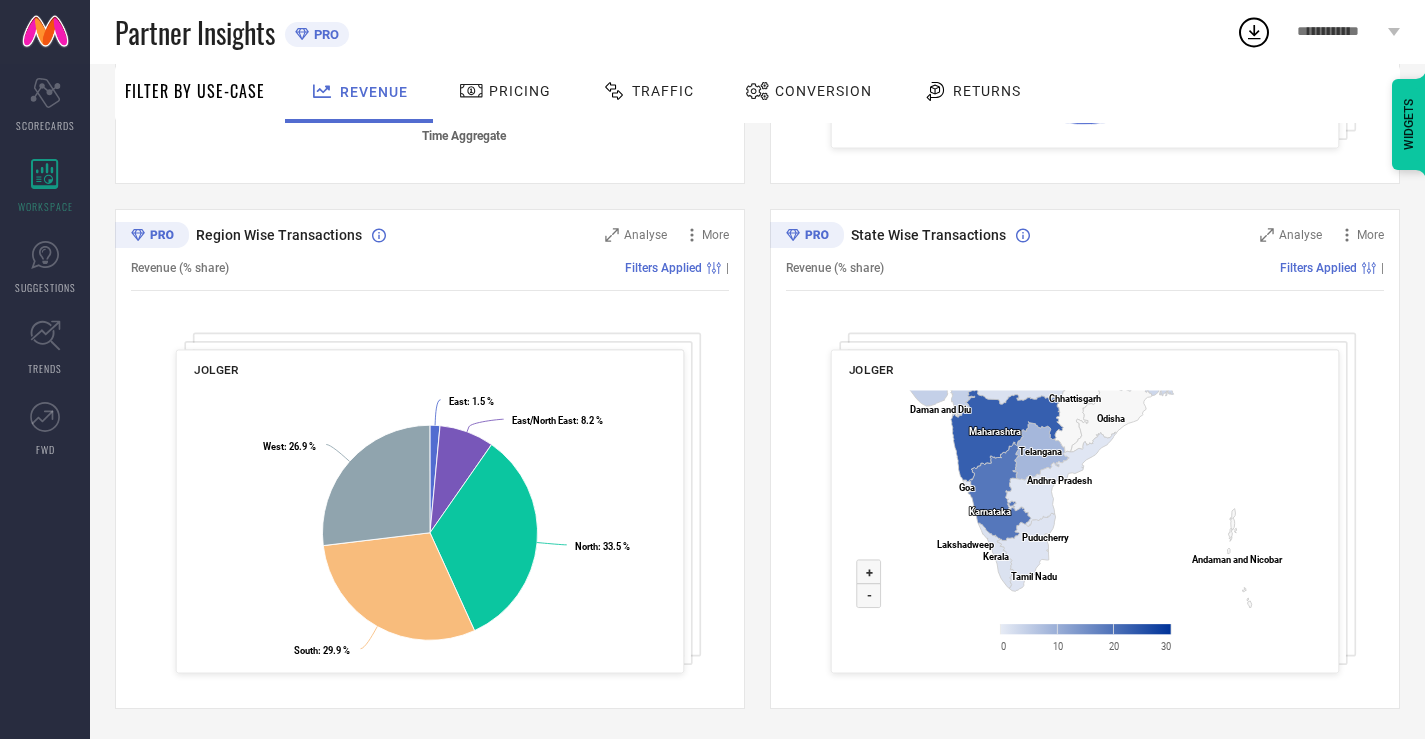 drag, startPoint x: 1178, startPoint y: 529, endPoint x: 1191, endPoint y: 400, distance: 129.65338 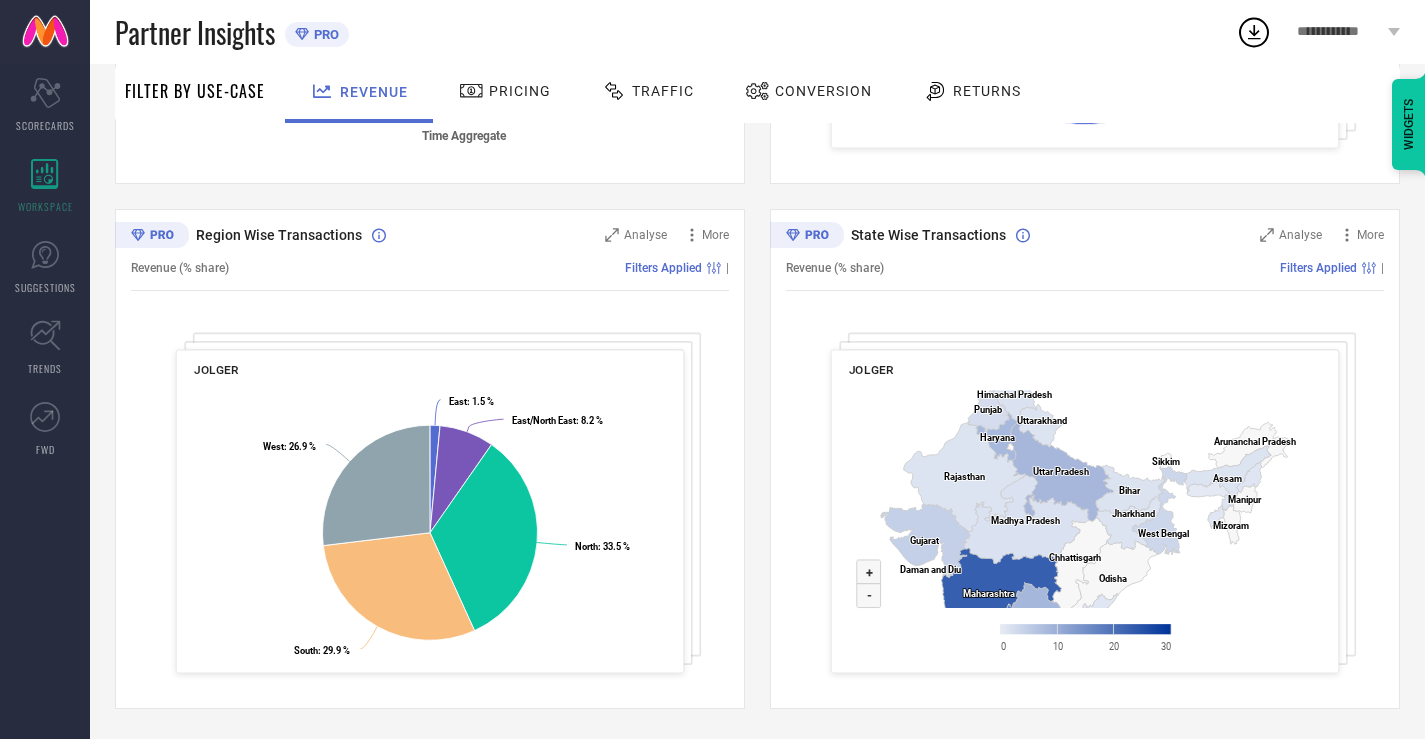drag, startPoint x: 1222, startPoint y: 523, endPoint x: 1250, endPoint y: 594, distance: 76.321686 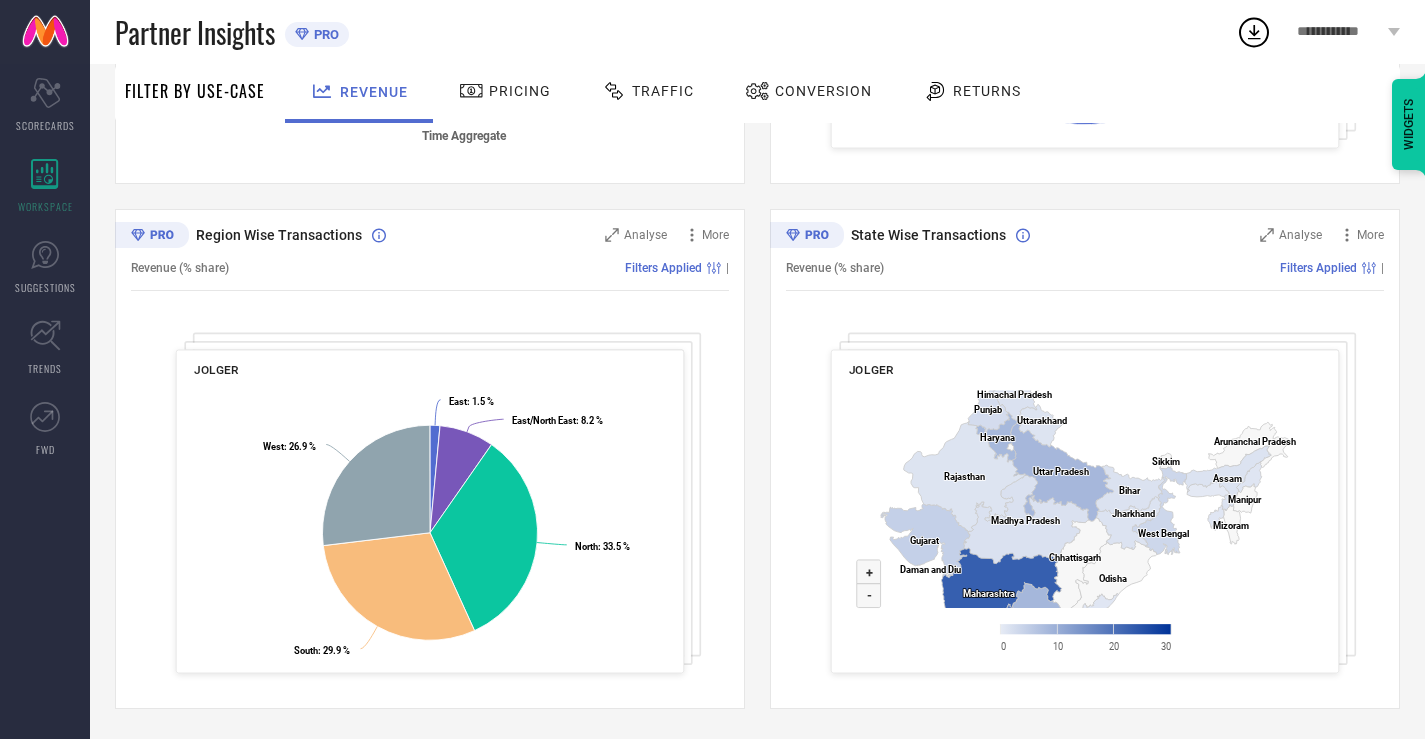 click 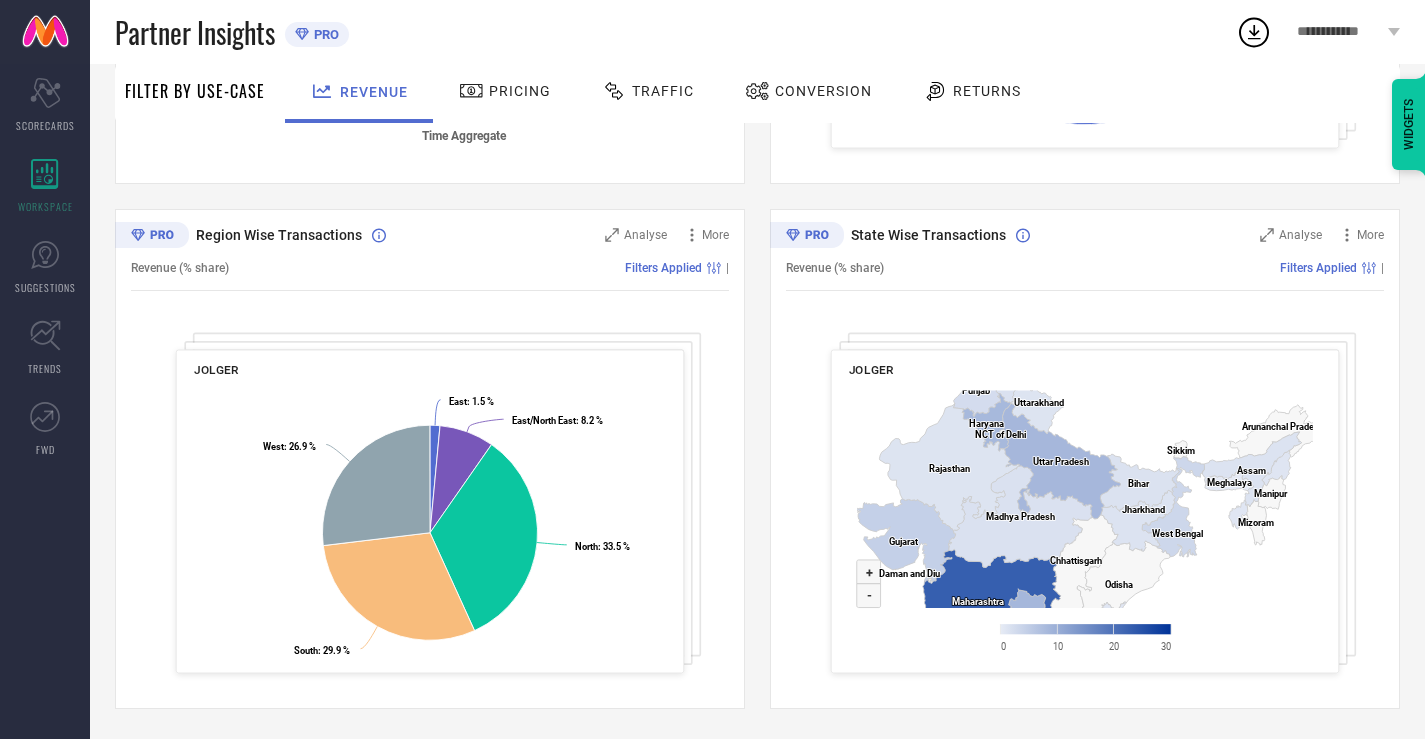drag, startPoint x: 1141, startPoint y: 416, endPoint x: 1033, endPoint y: 351, distance: 126.051575 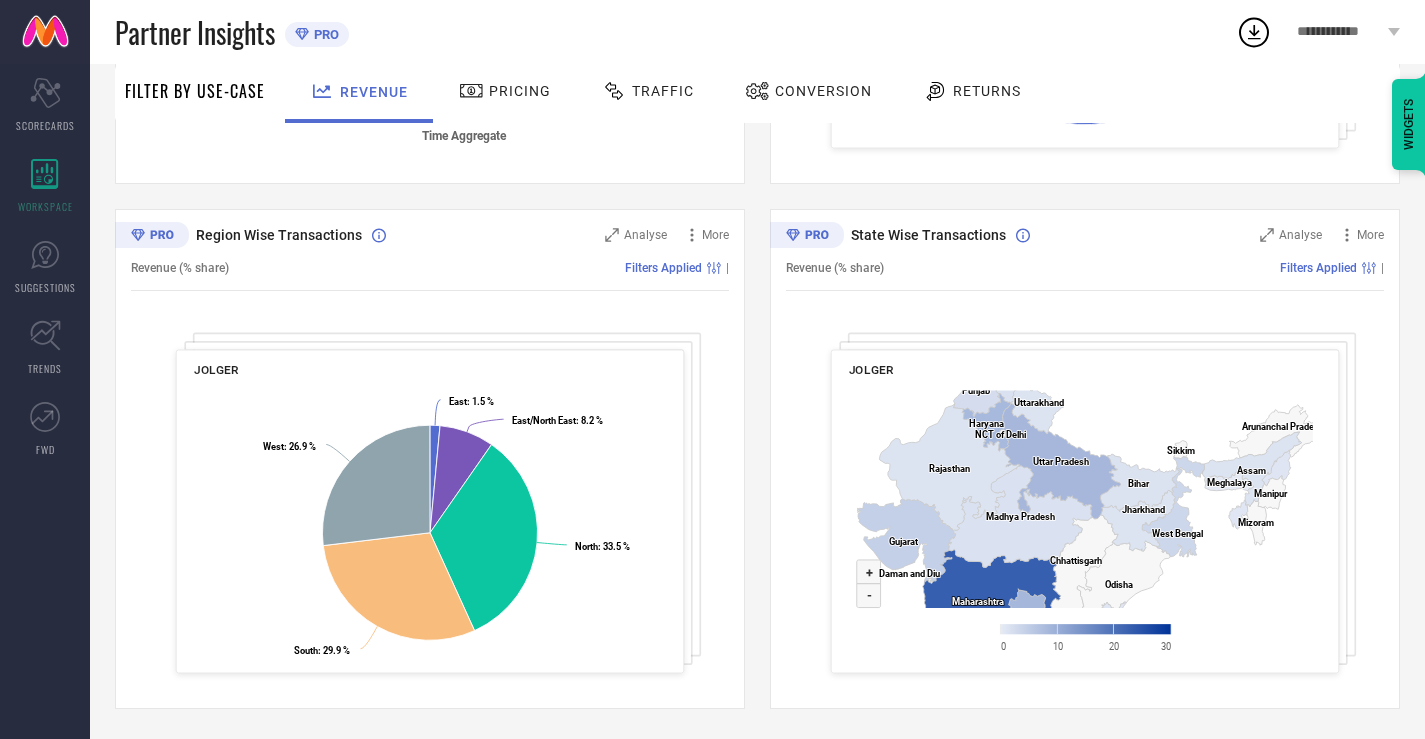 click on "Navy blue solid high waist ankle length tights, has a elasticated waistband with slip on closure & has power mesh insertsFeatures:Squat Proof4" Broad Waistband" at bounding box center [1085, 512] 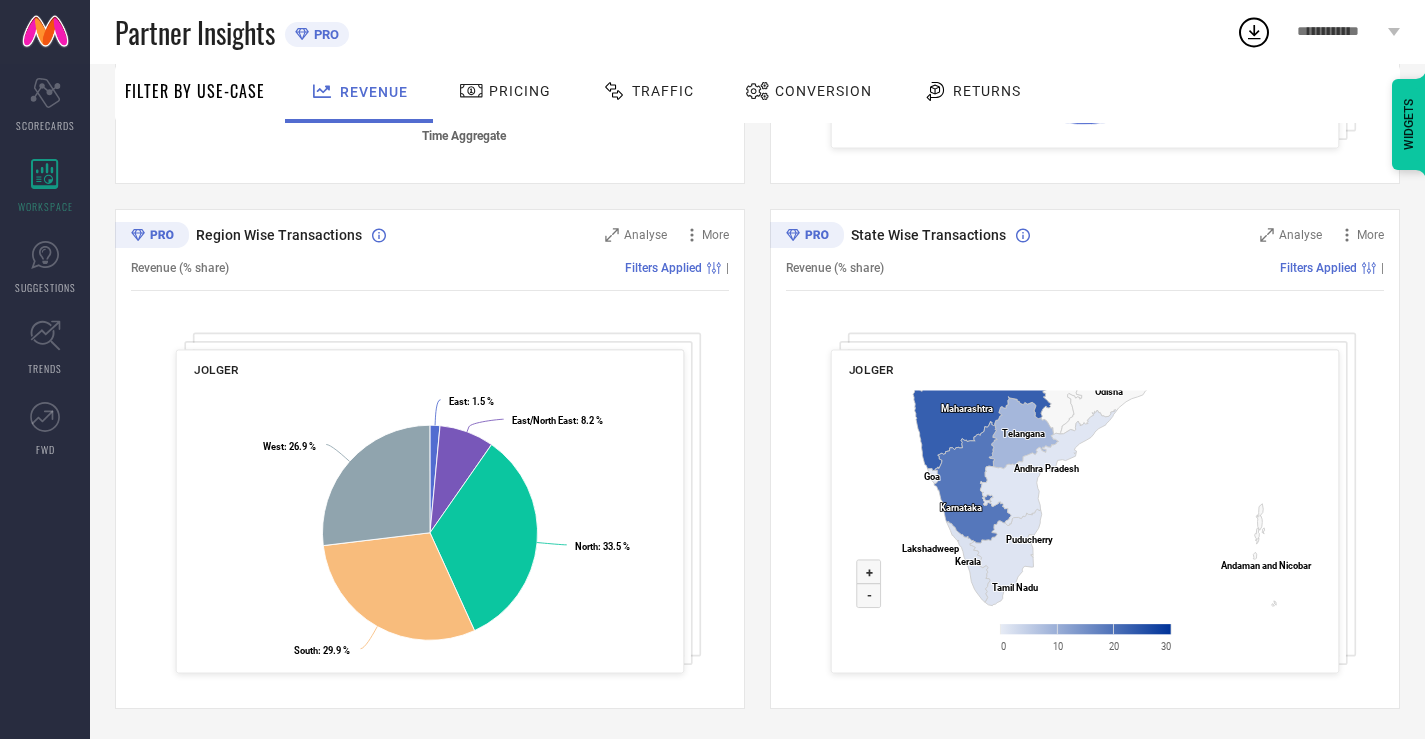 drag, startPoint x: 1243, startPoint y: 581, endPoint x: 1243, endPoint y: 330, distance: 251 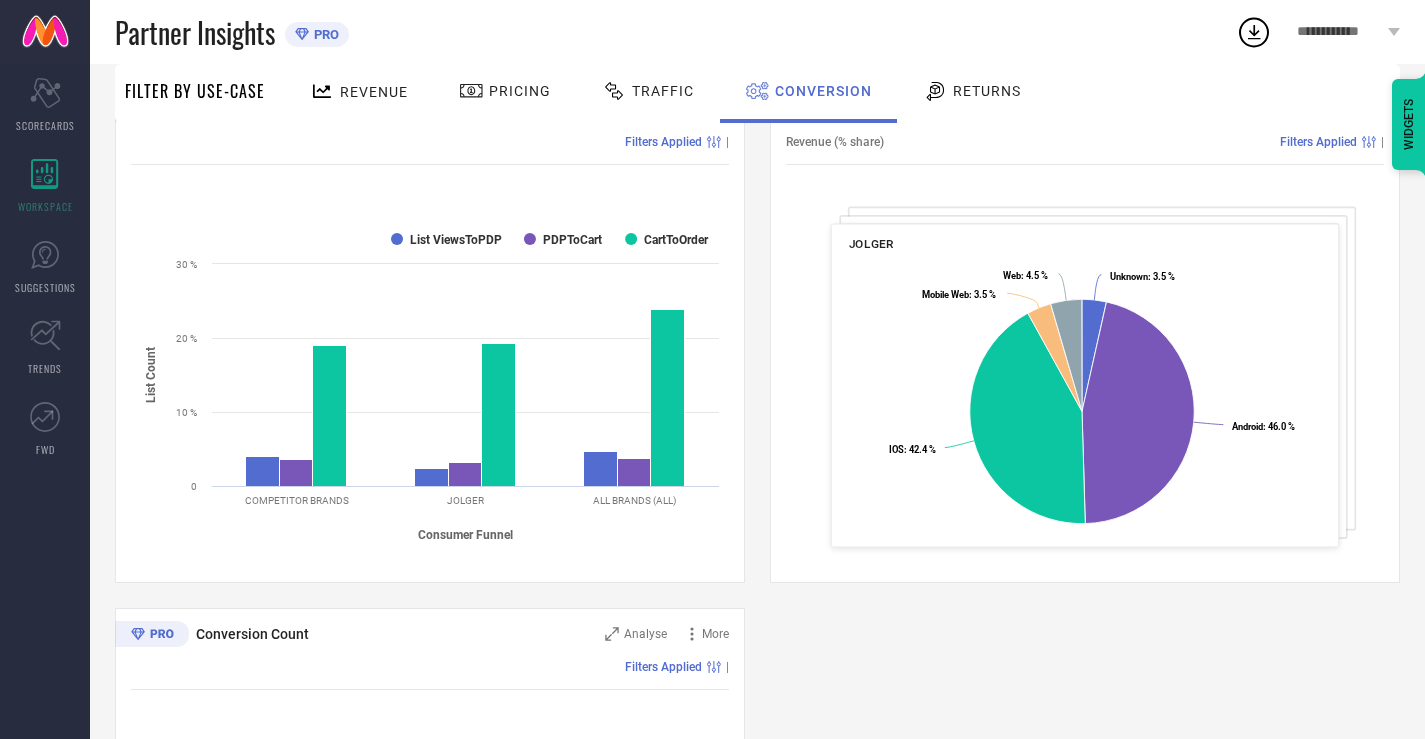 scroll, scrollTop: 0, scrollLeft: 0, axis: both 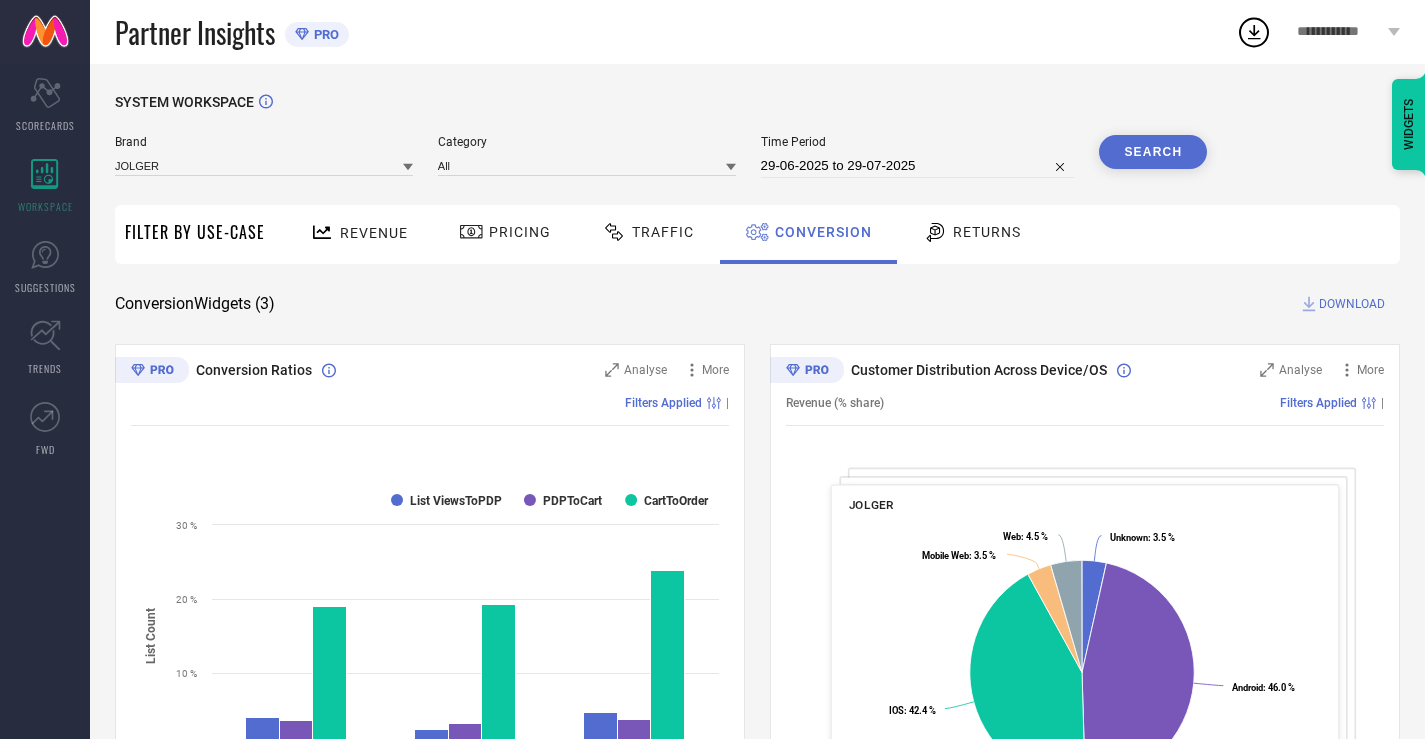 click on "Returns" at bounding box center [987, 232] 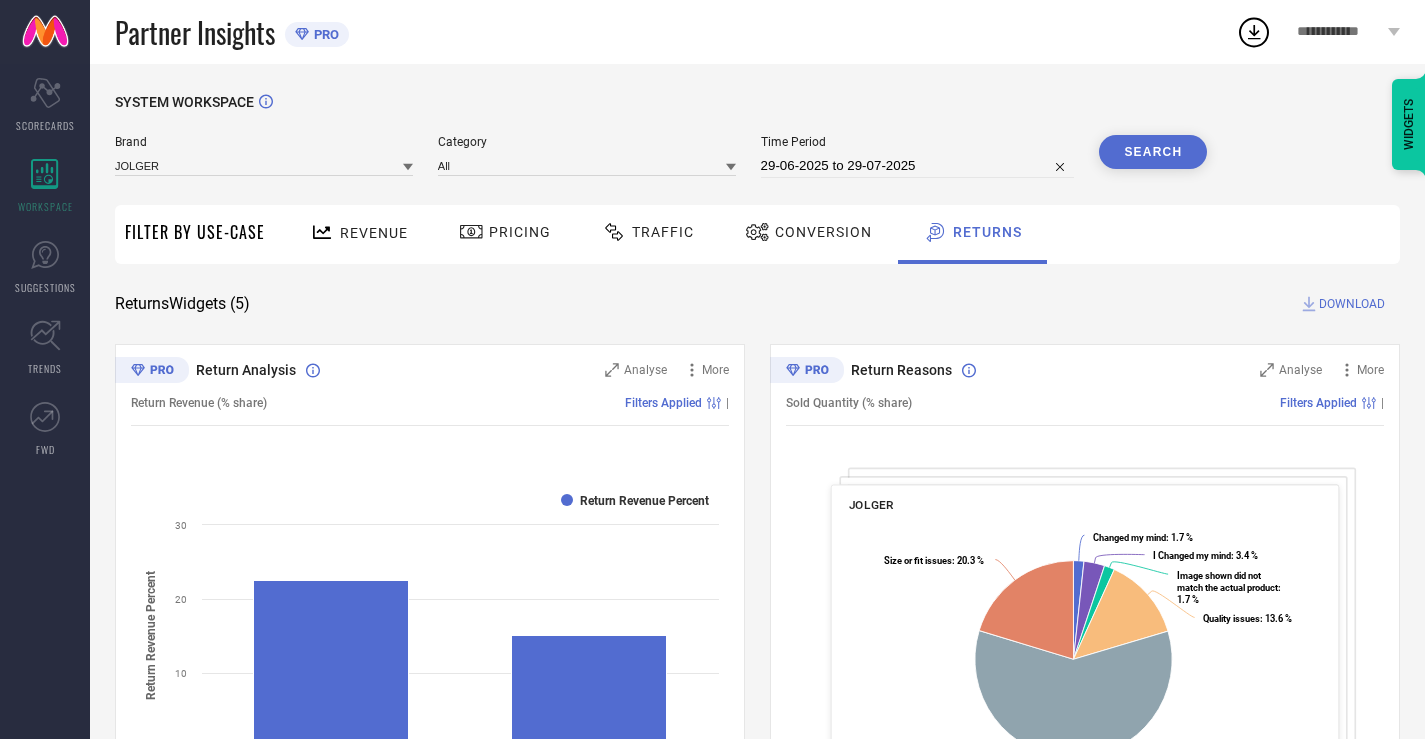 click on "29-06-2025 to 29-07-2025" at bounding box center (918, 166) 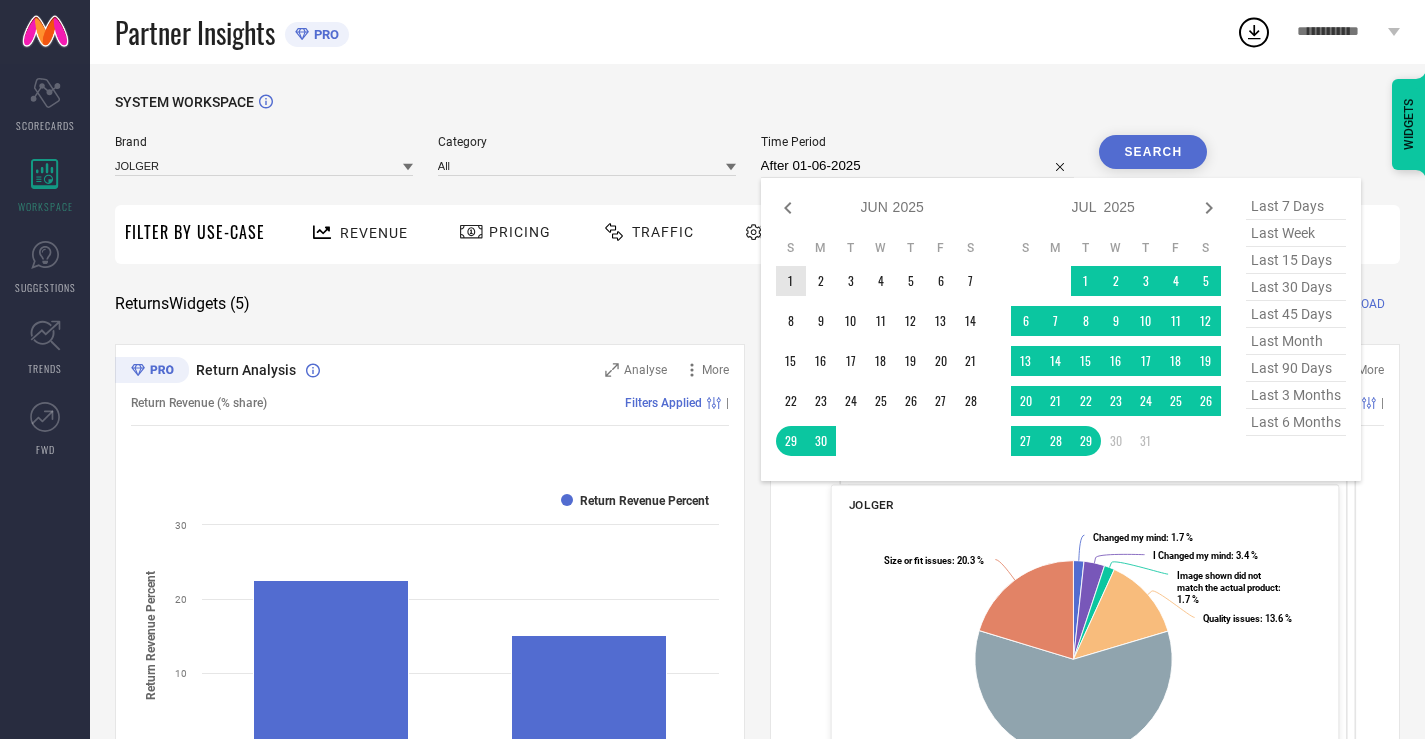 click on "1" at bounding box center (791, 281) 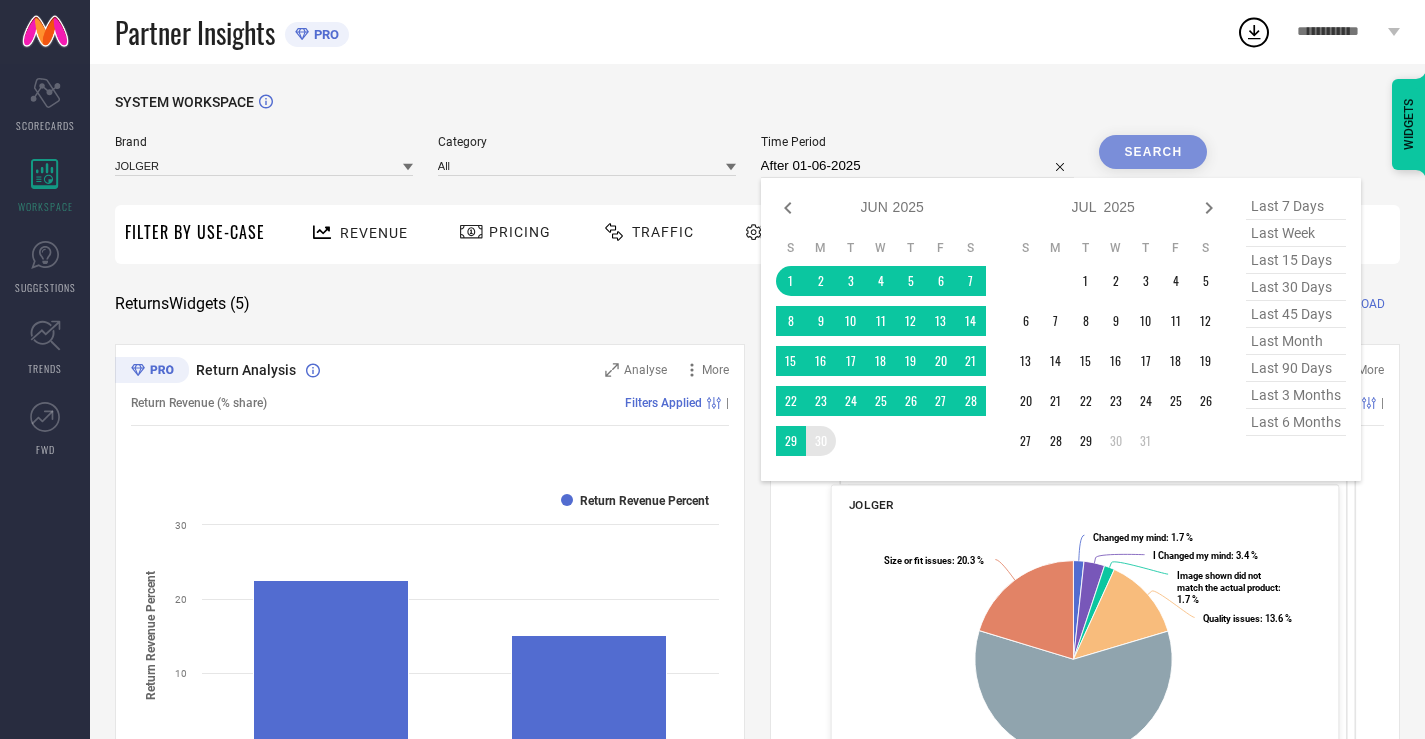 type on "01-06-2025 to 30-06-2025" 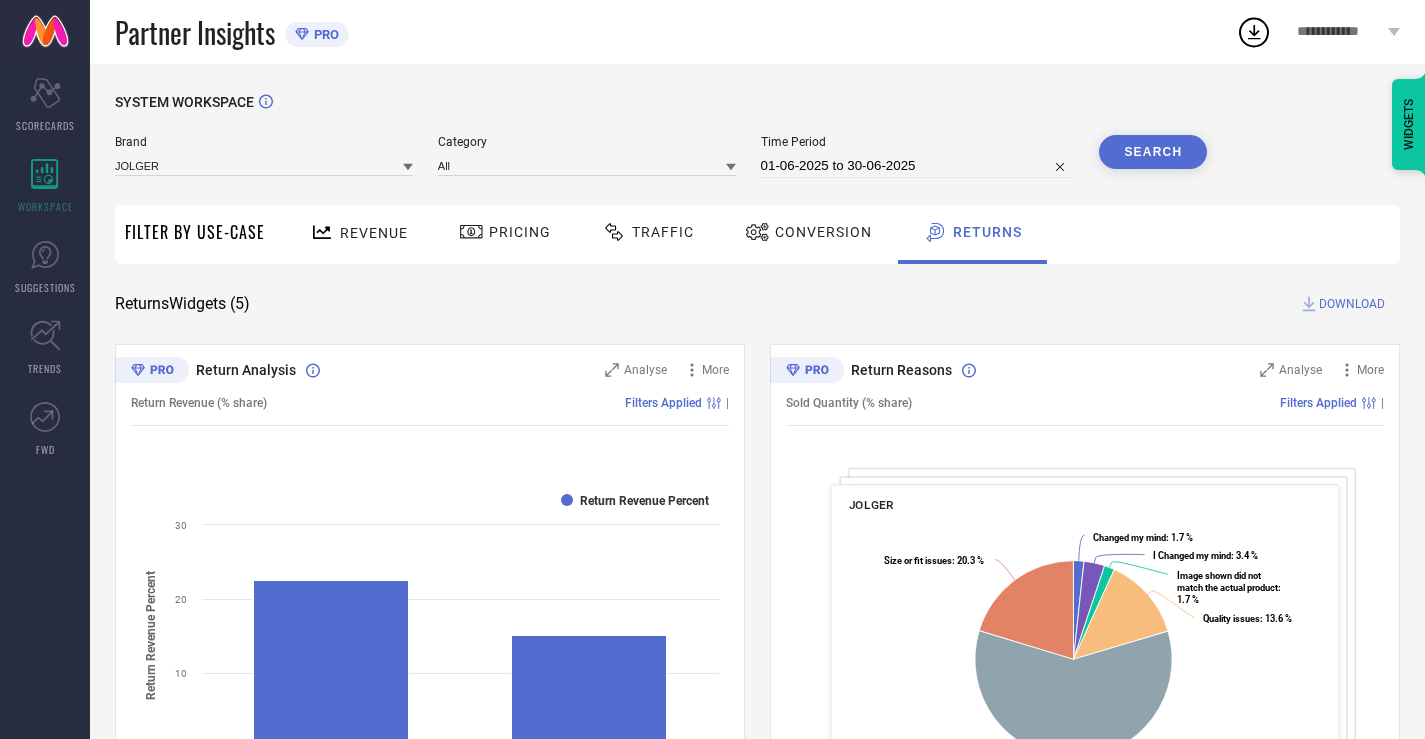 click on "Search" at bounding box center (1153, 152) 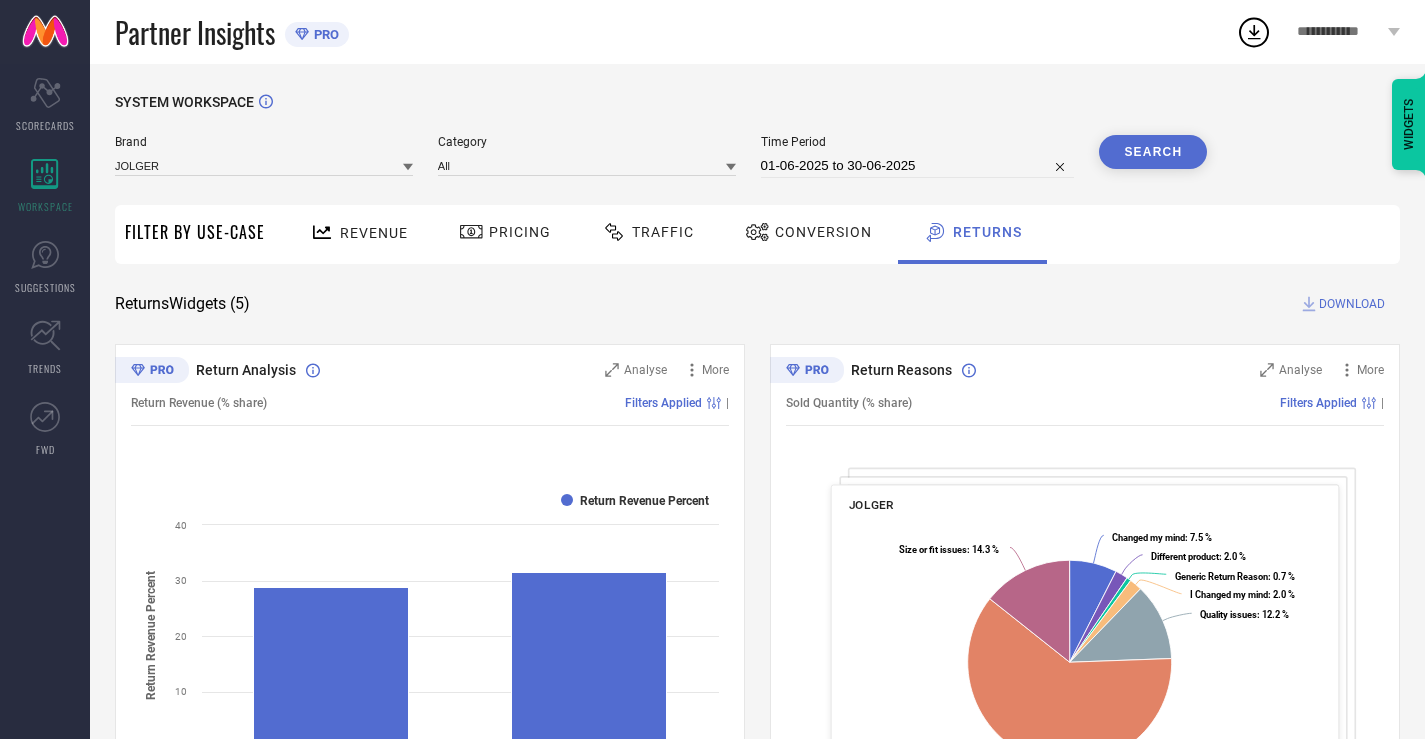 click 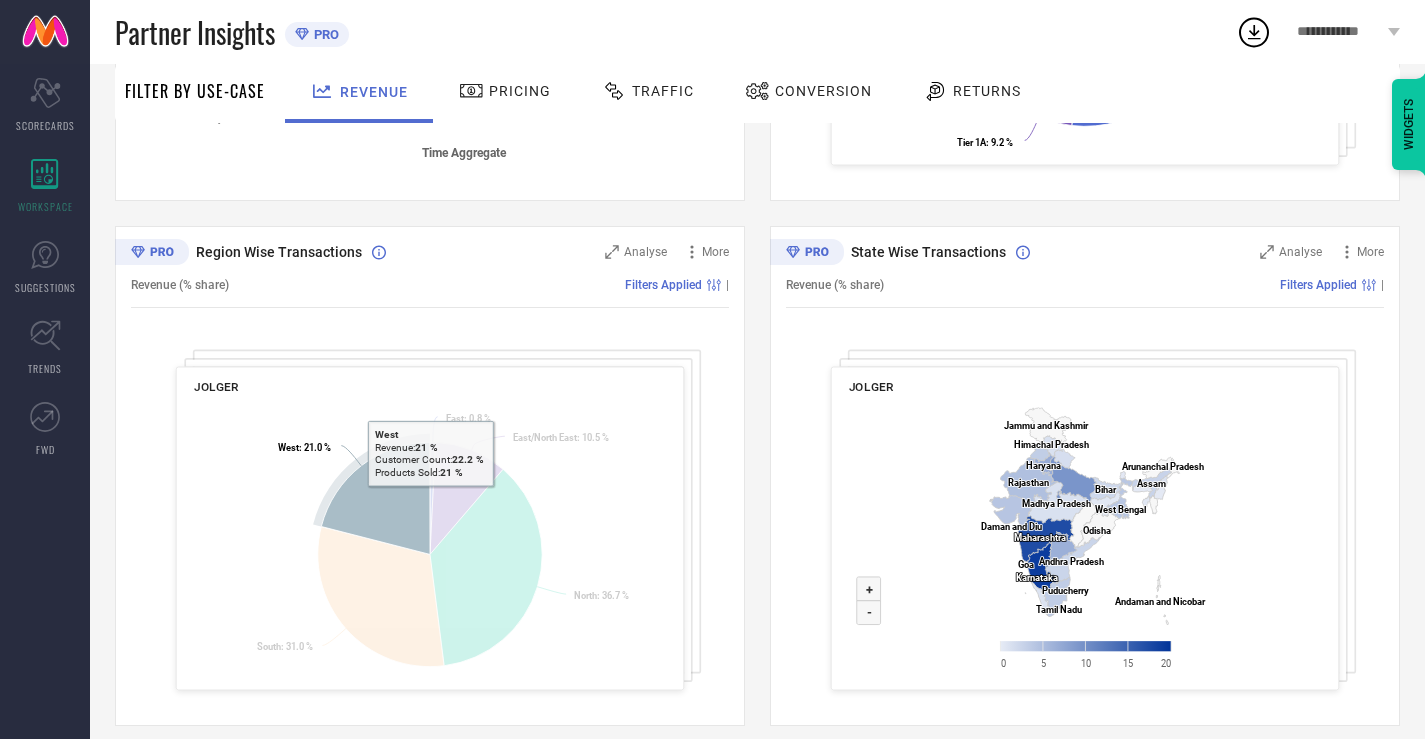 scroll, scrollTop: 661, scrollLeft: 0, axis: vertical 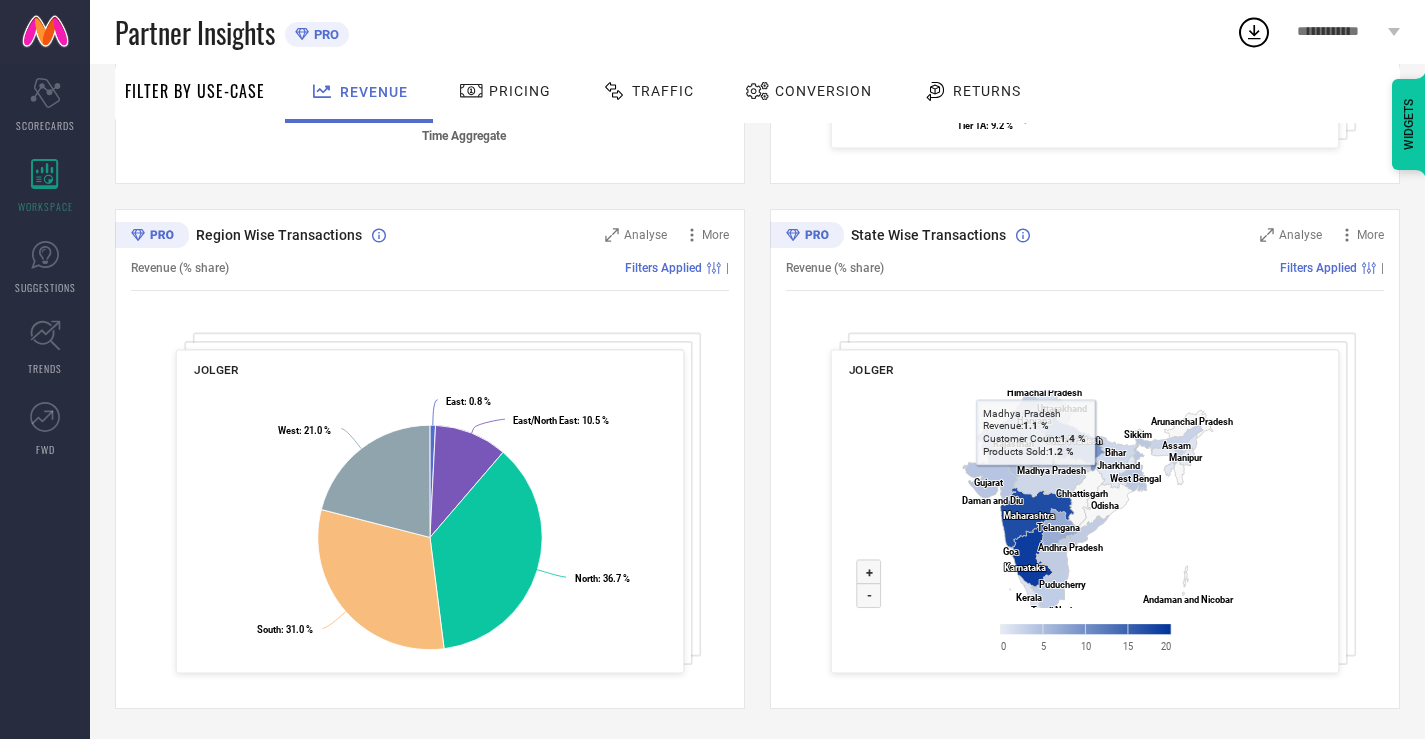 click on "Pricing" at bounding box center [505, 93] 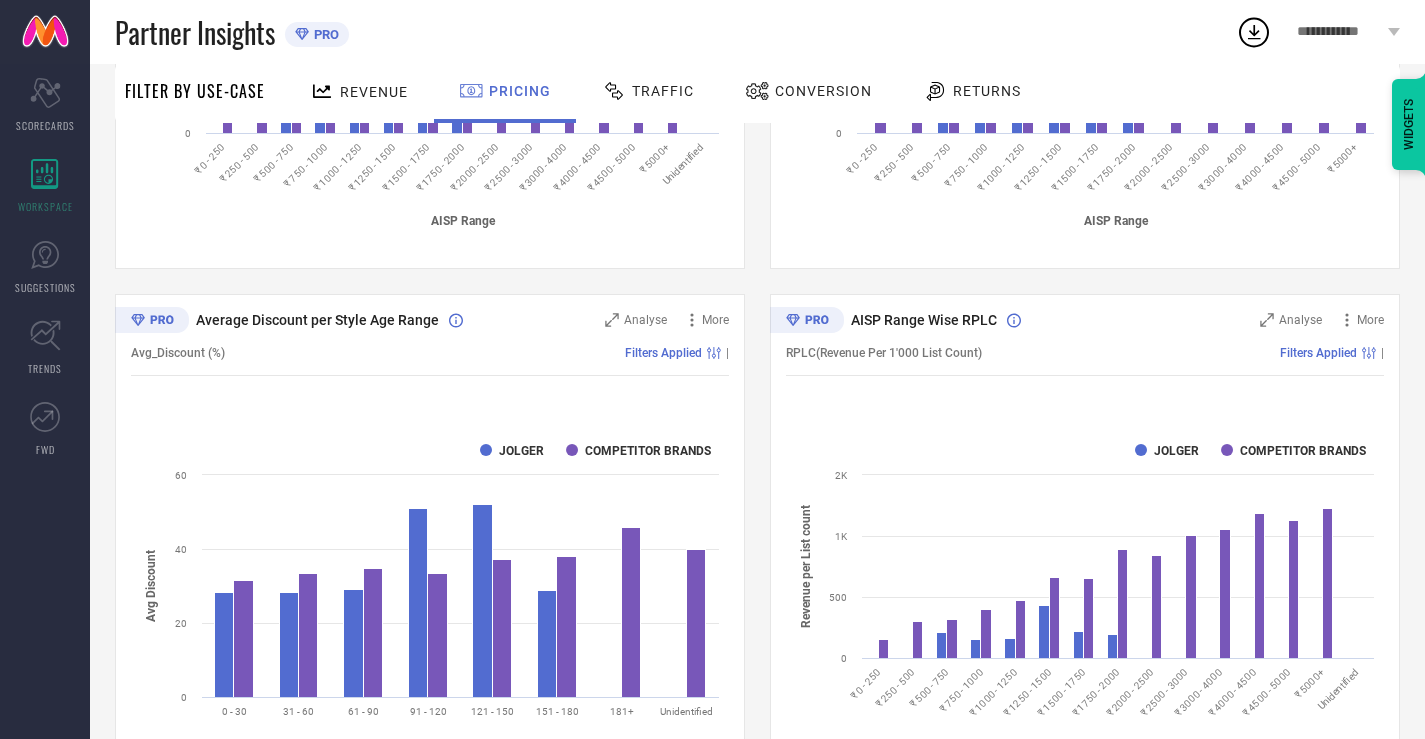 scroll, scrollTop: 1186, scrollLeft: 0, axis: vertical 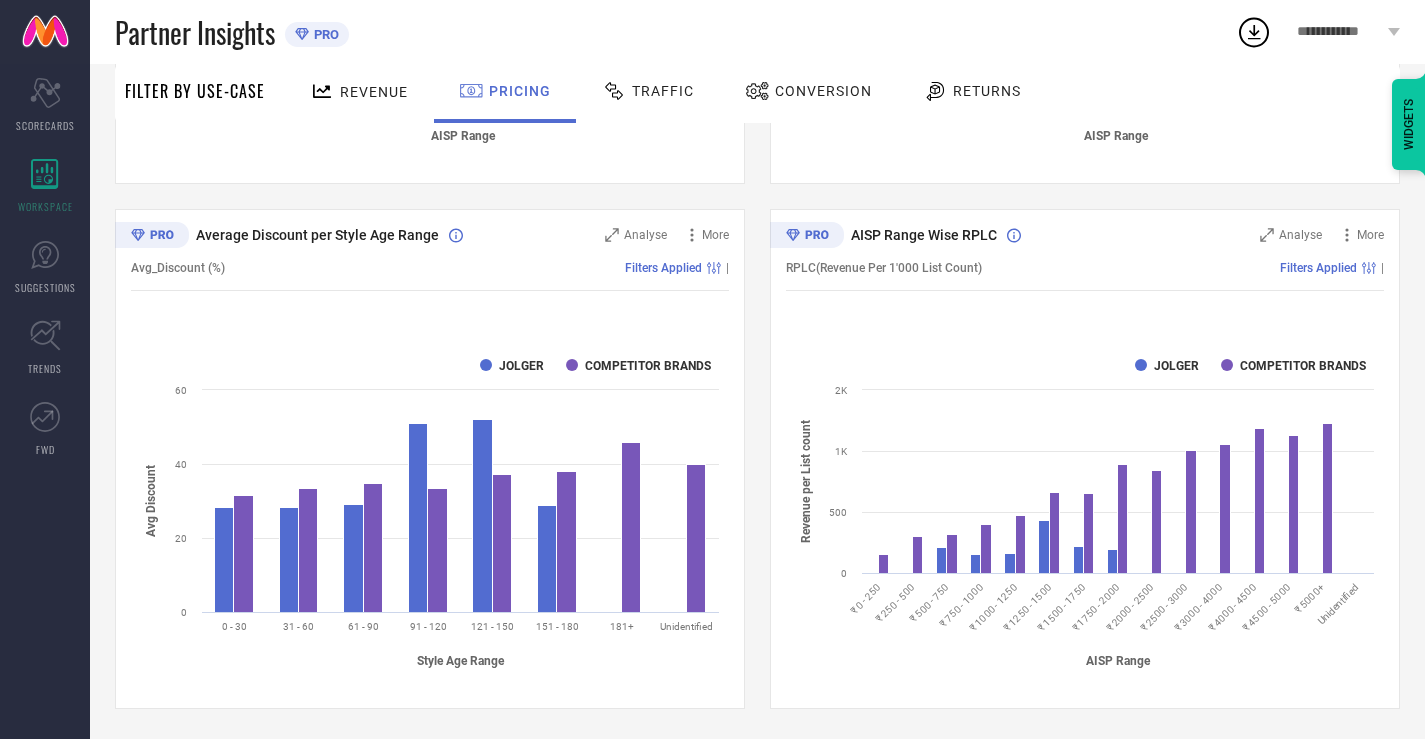 click on "Traffic" at bounding box center (648, 91) 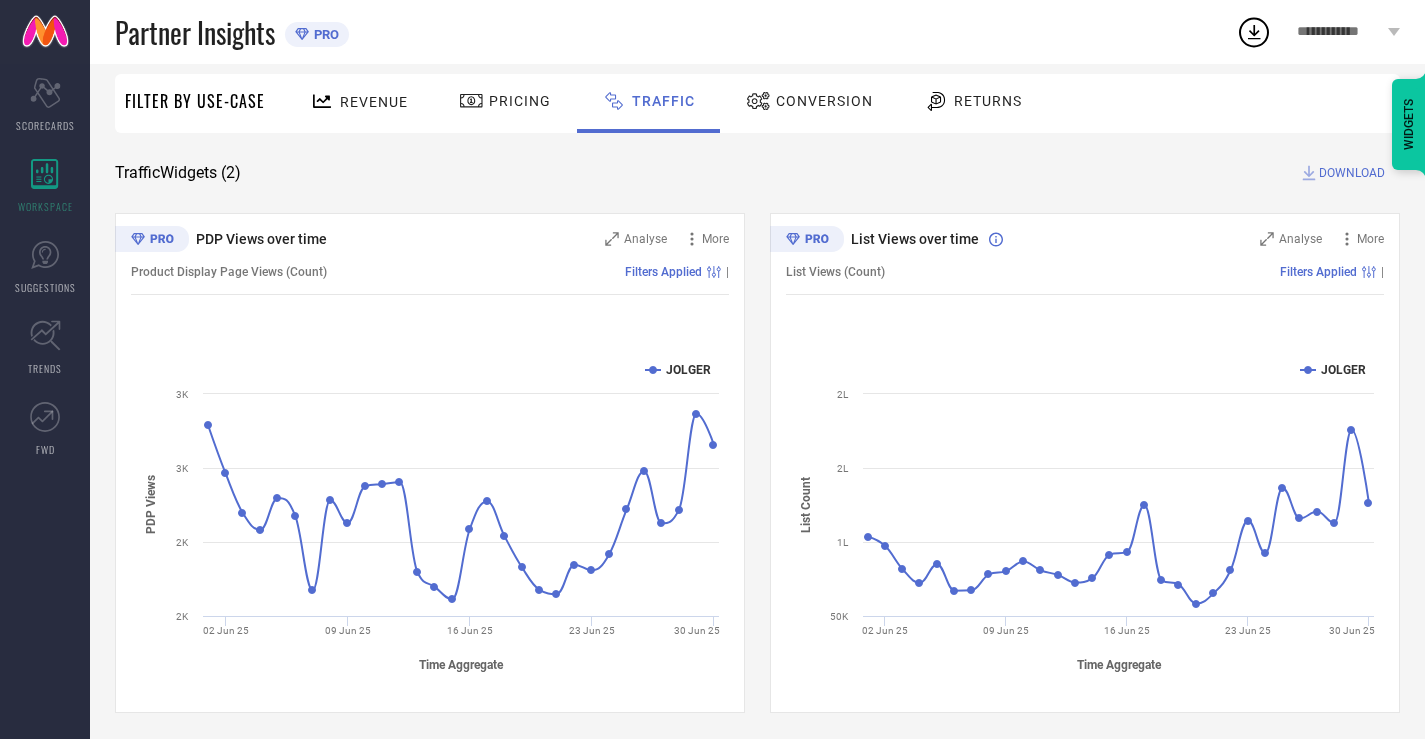 scroll, scrollTop: 136, scrollLeft: 0, axis: vertical 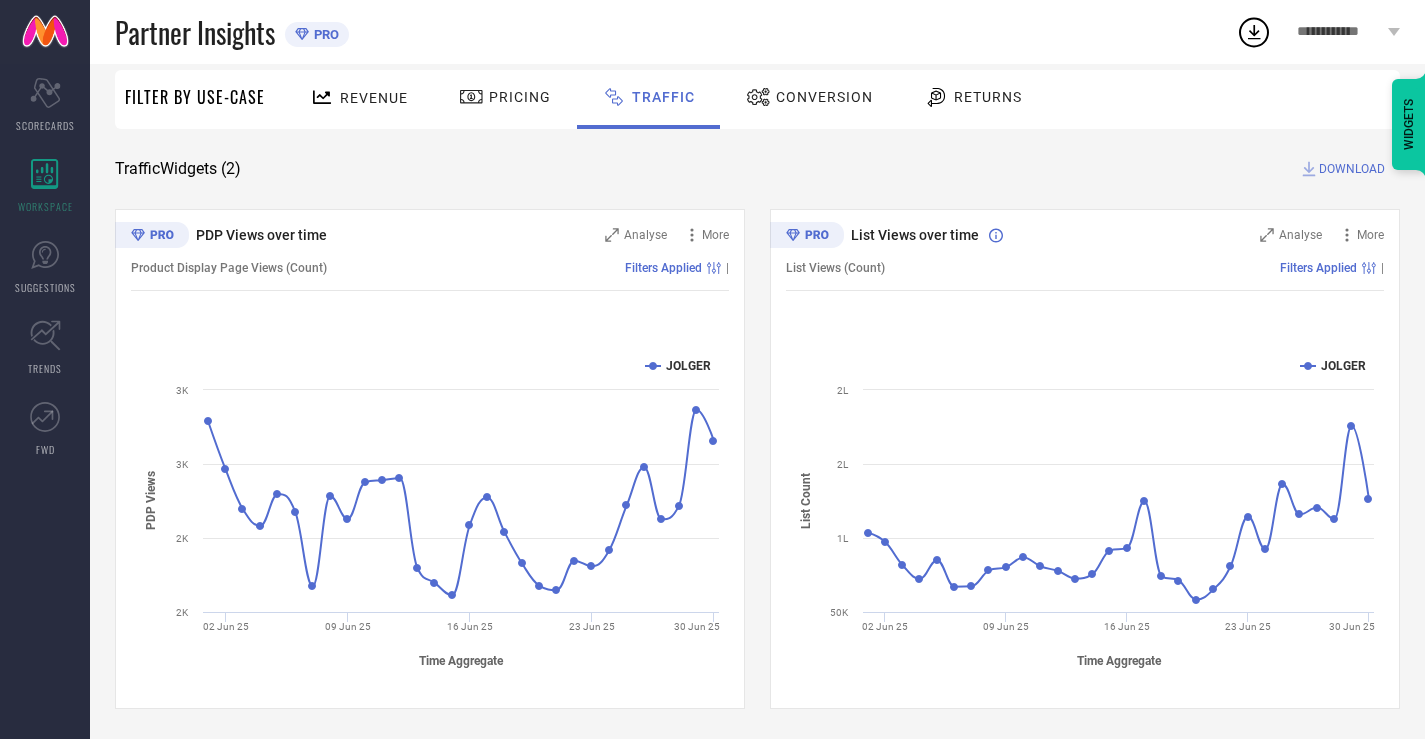 click 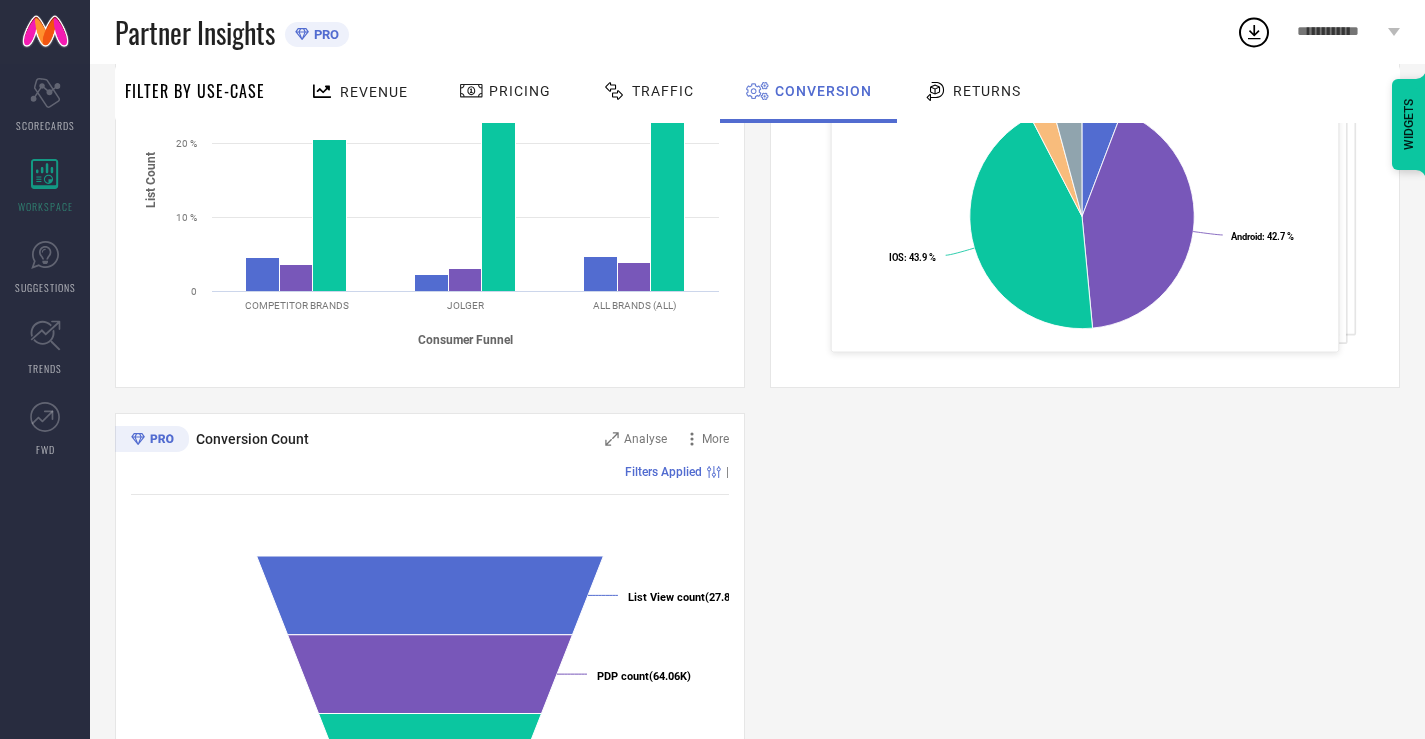scroll, scrollTop: 161, scrollLeft: 0, axis: vertical 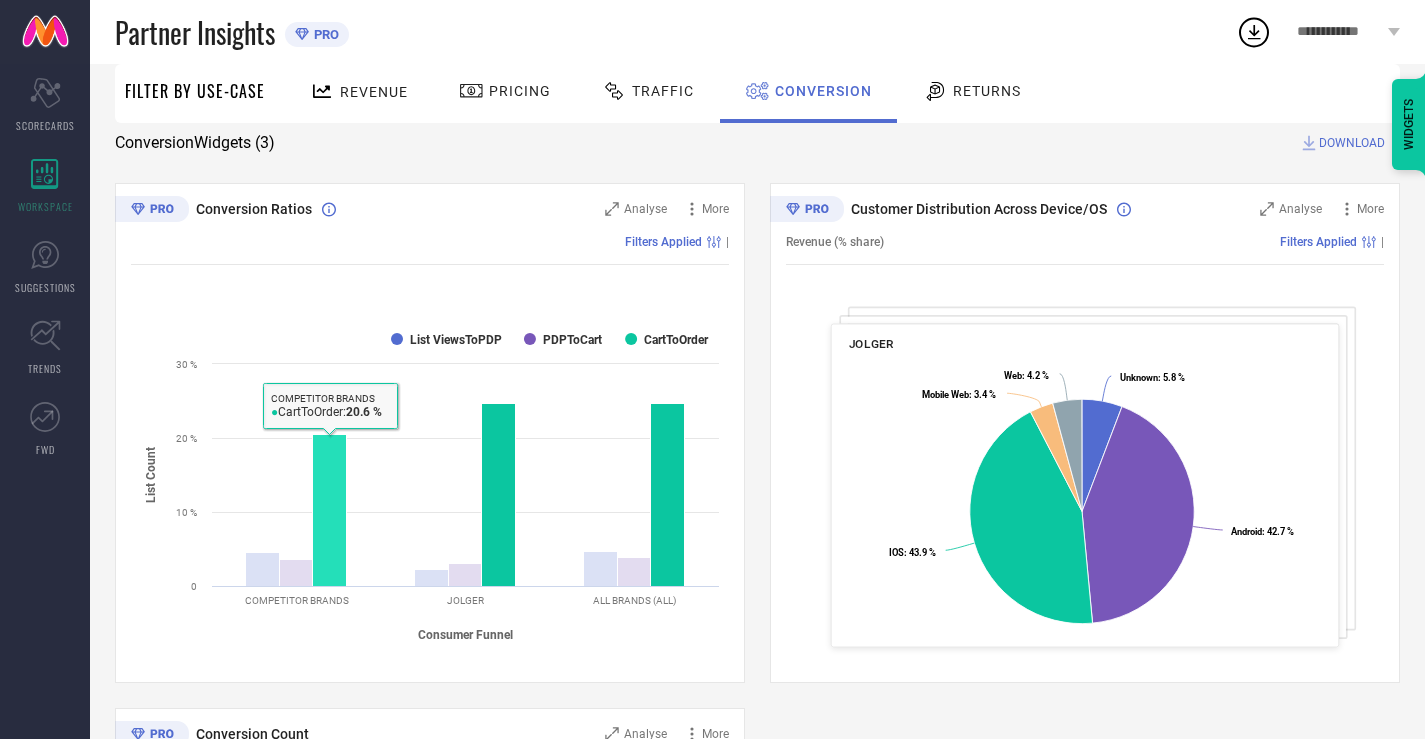 click 